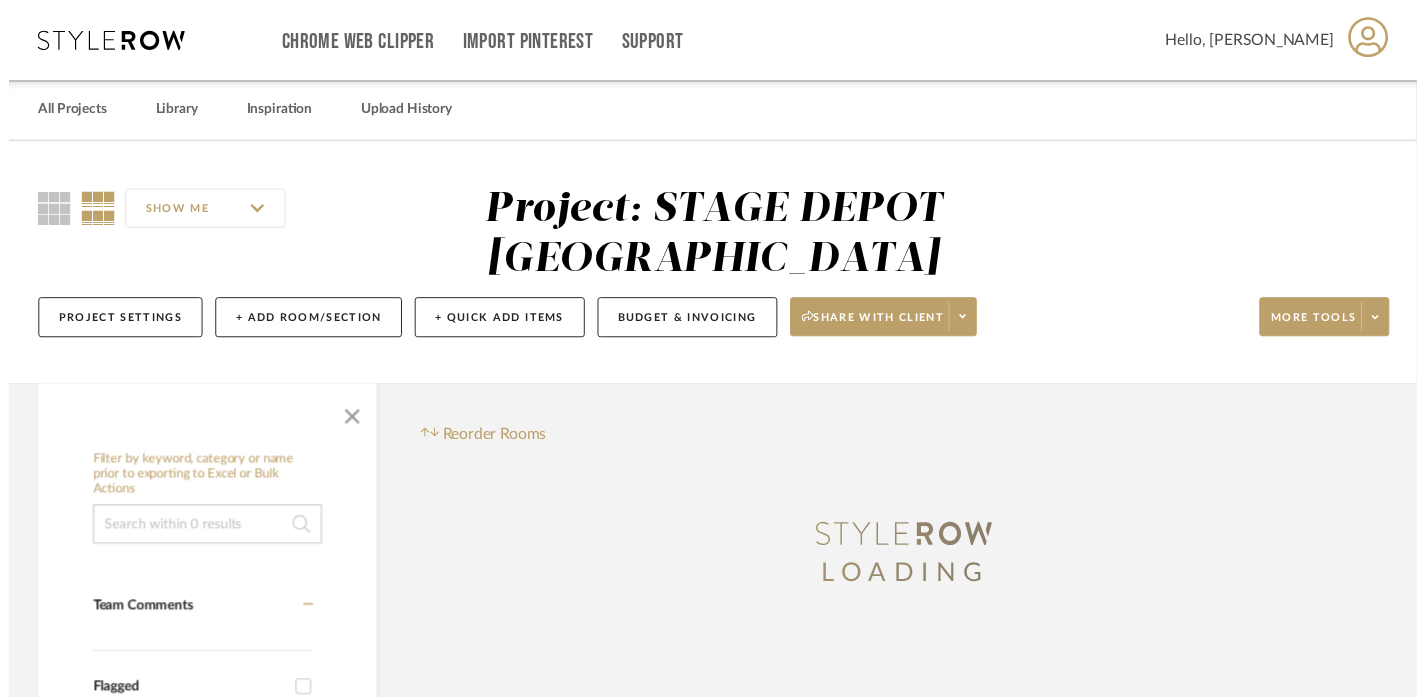 scroll, scrollTop: 0, scrollLeft: 0, axis: both 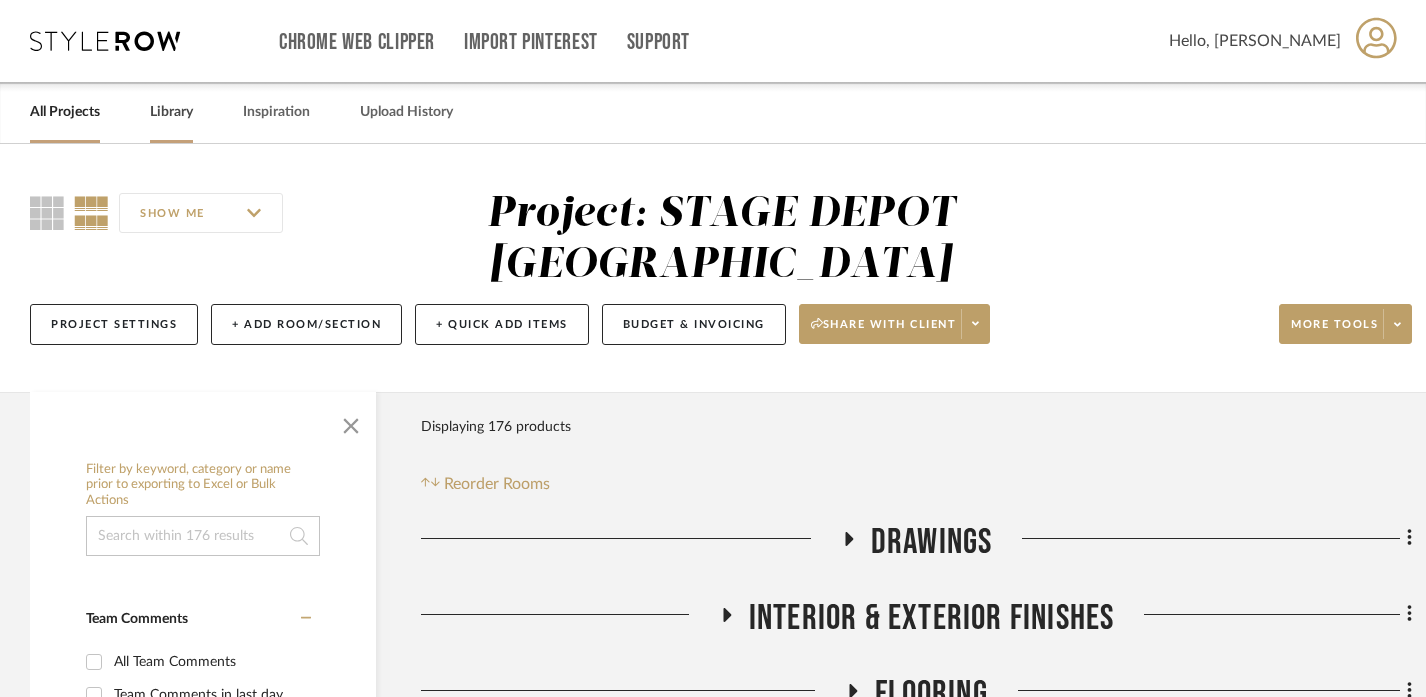 click on "Library" at bounding box center (171, 112) 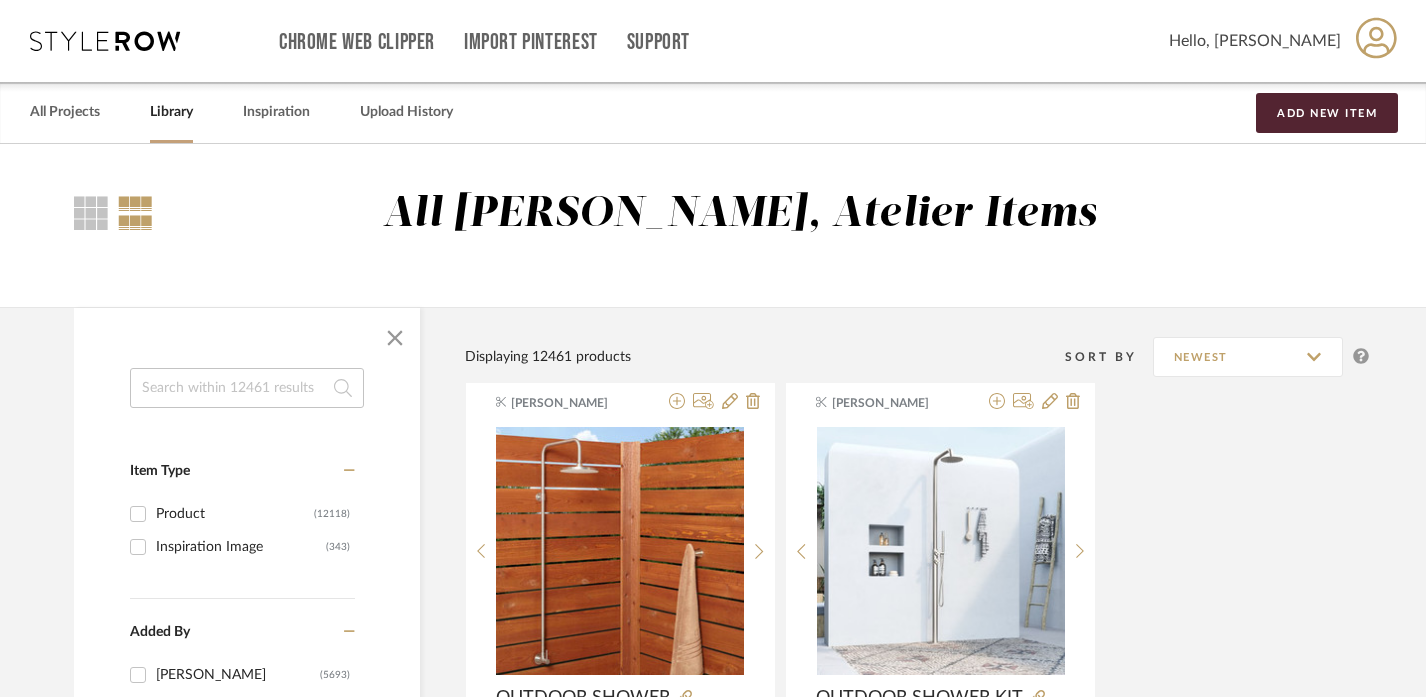 click 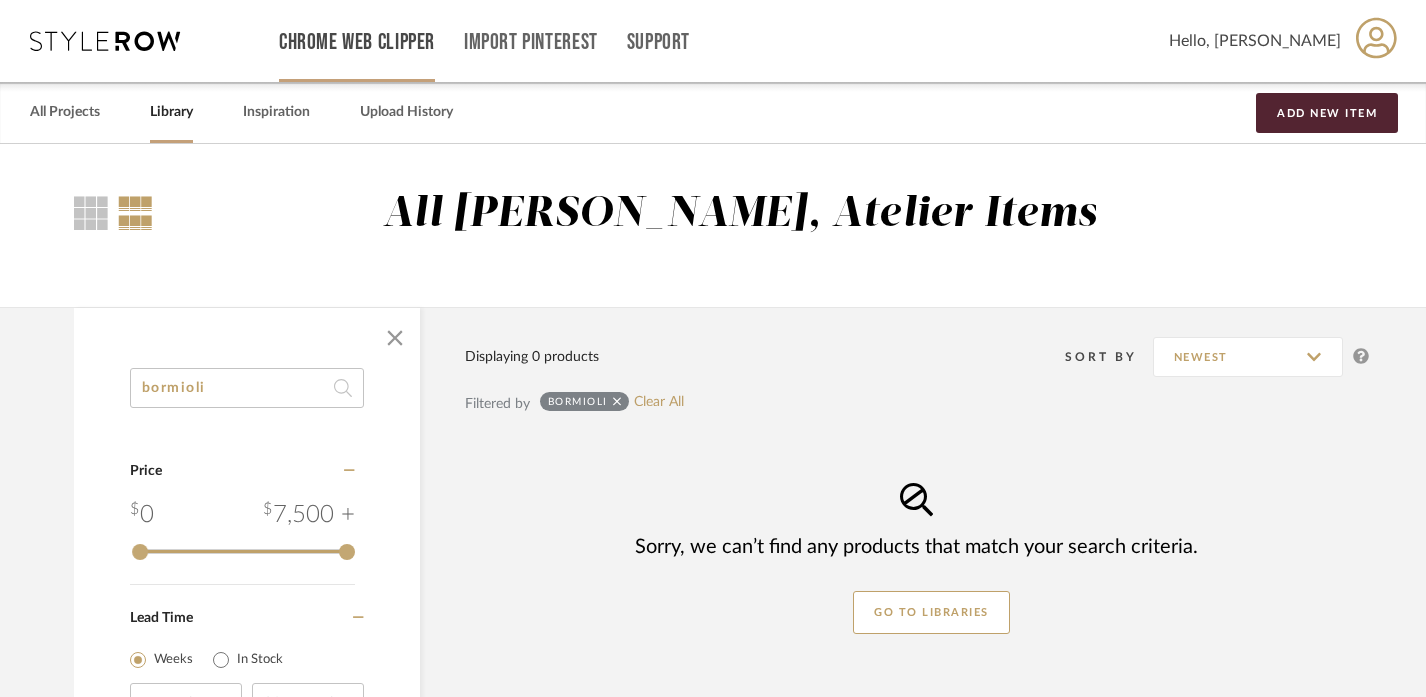 type on "bormioli" 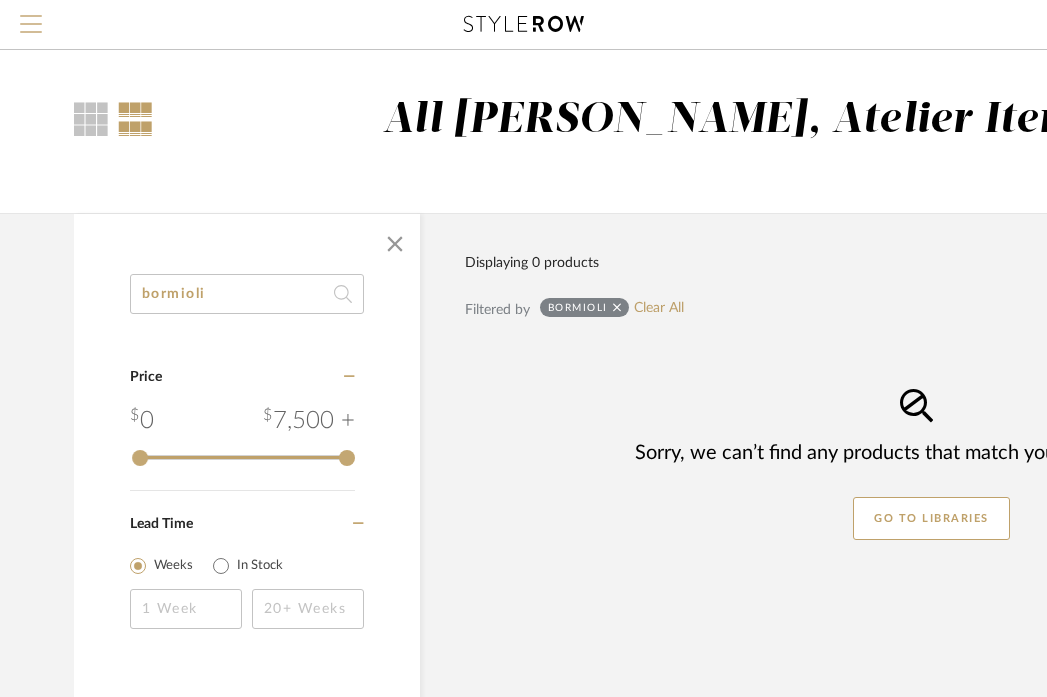 click at bounding box center (31, 16) 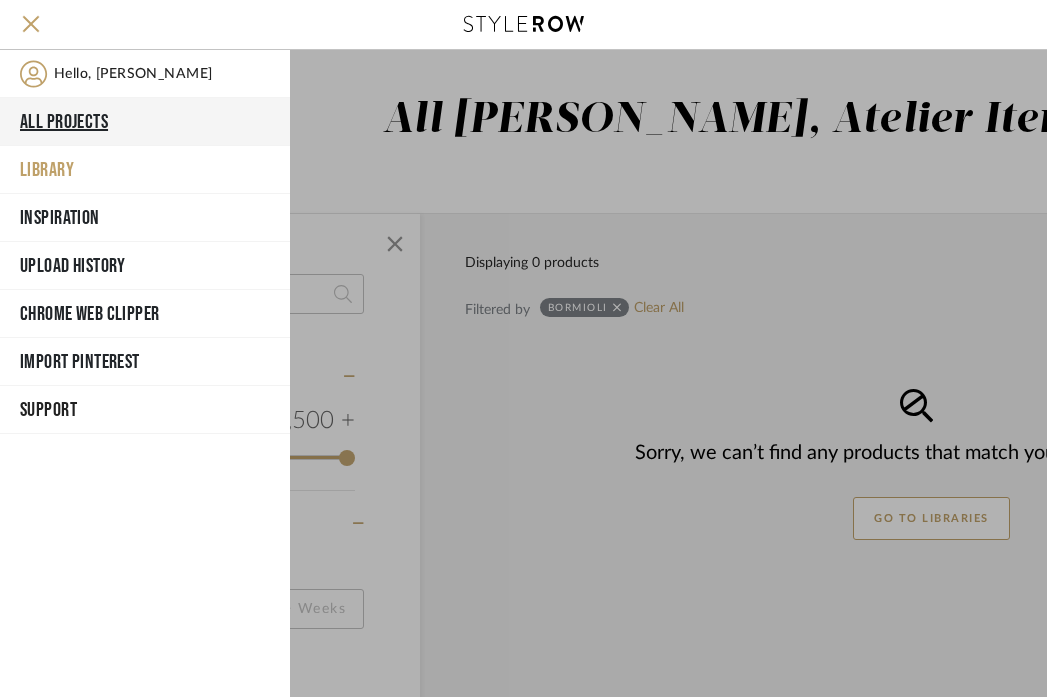 click on "All Projects" at bounding box center (145, 122) 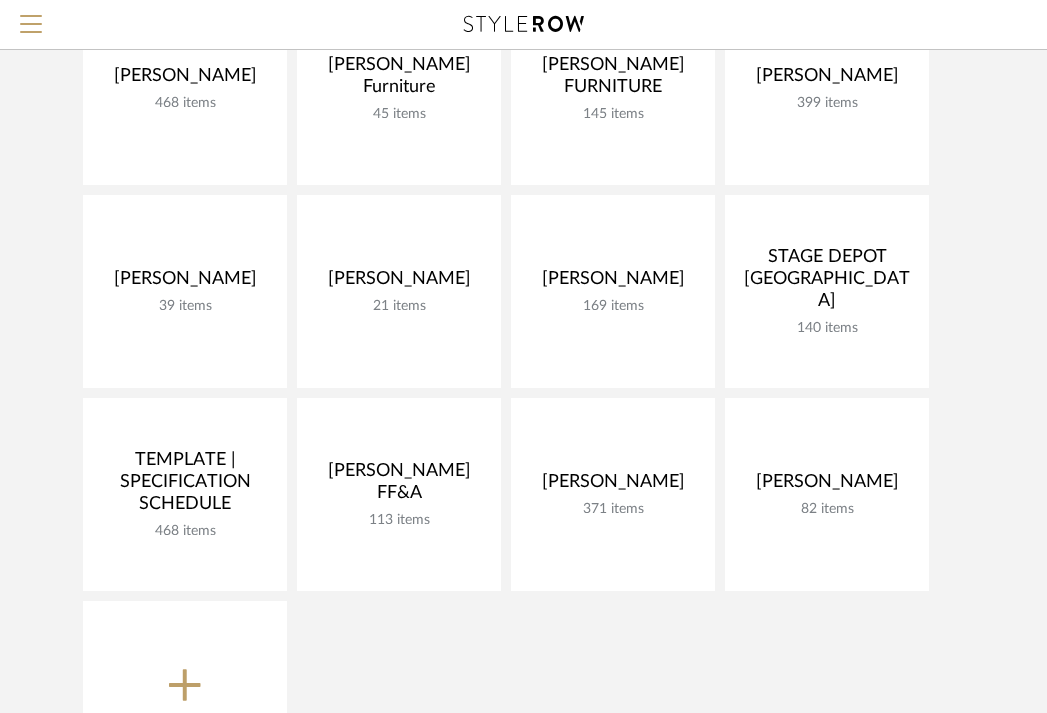 scroll, scrollTop: 900, scrollLeft: 0, axis: vertical 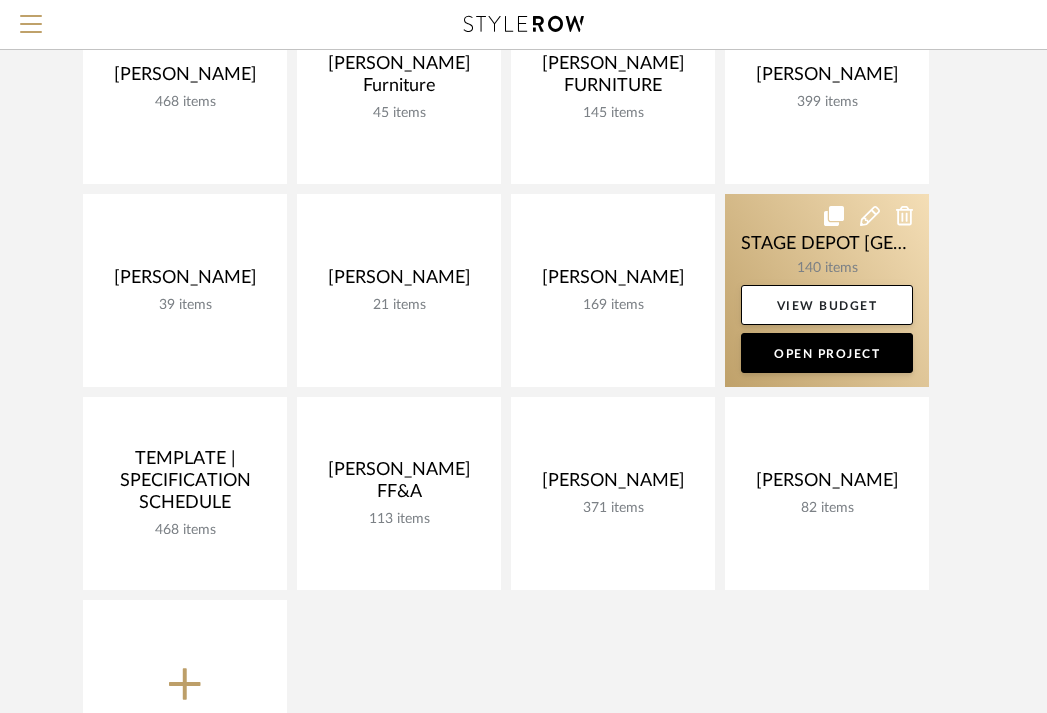 click 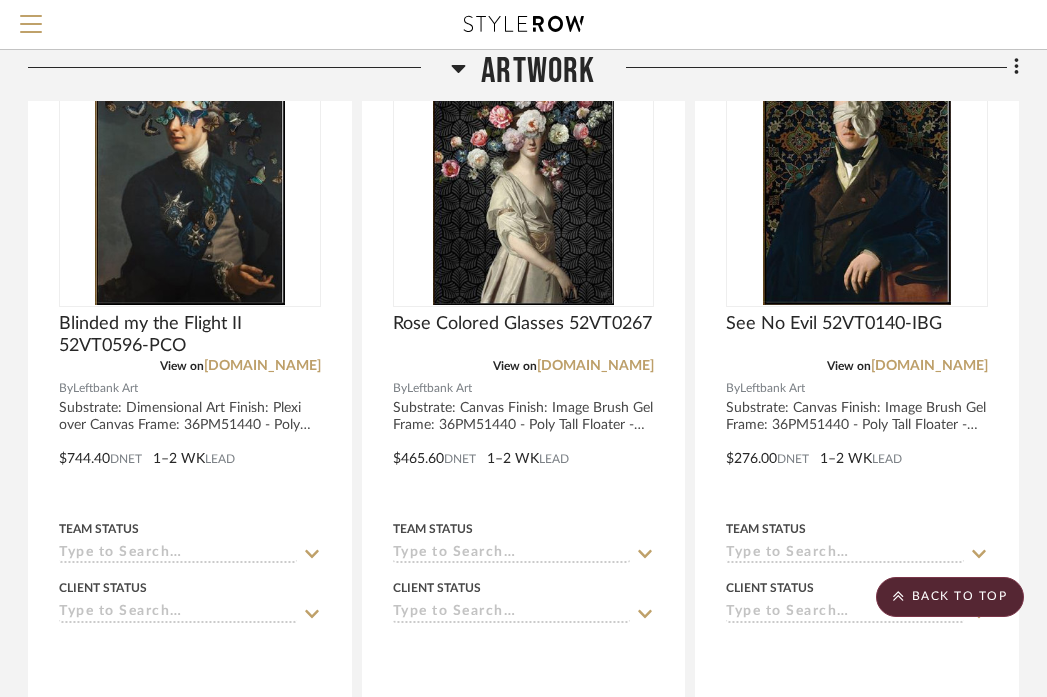 scroll, scrollTop: 1406, scrollLeft: 393, axis: both 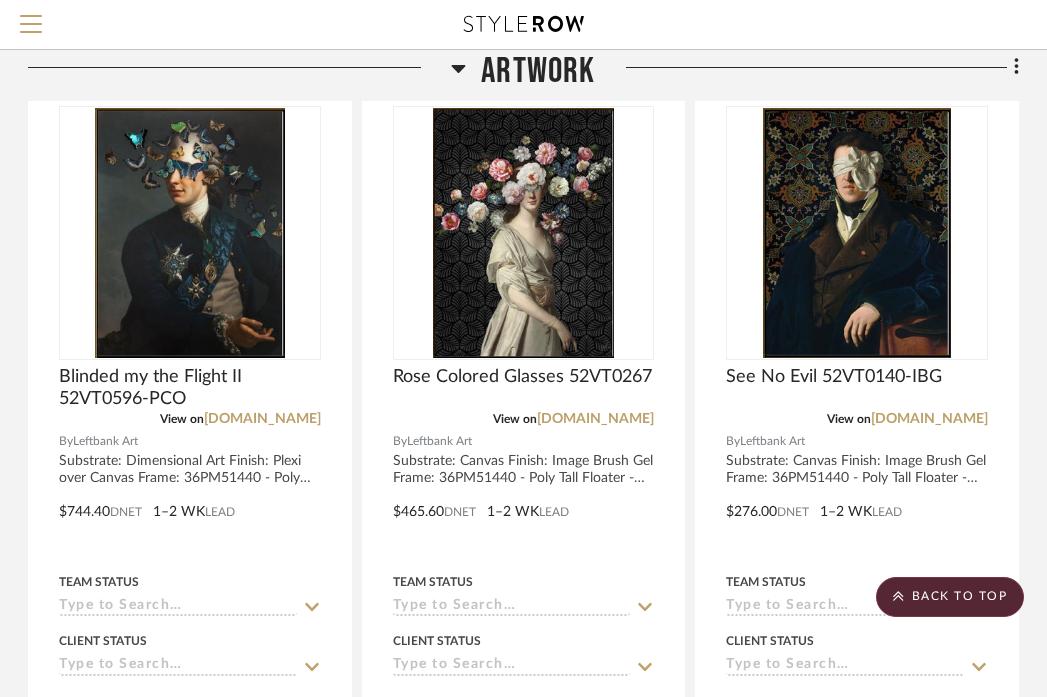 click on "Artwork" 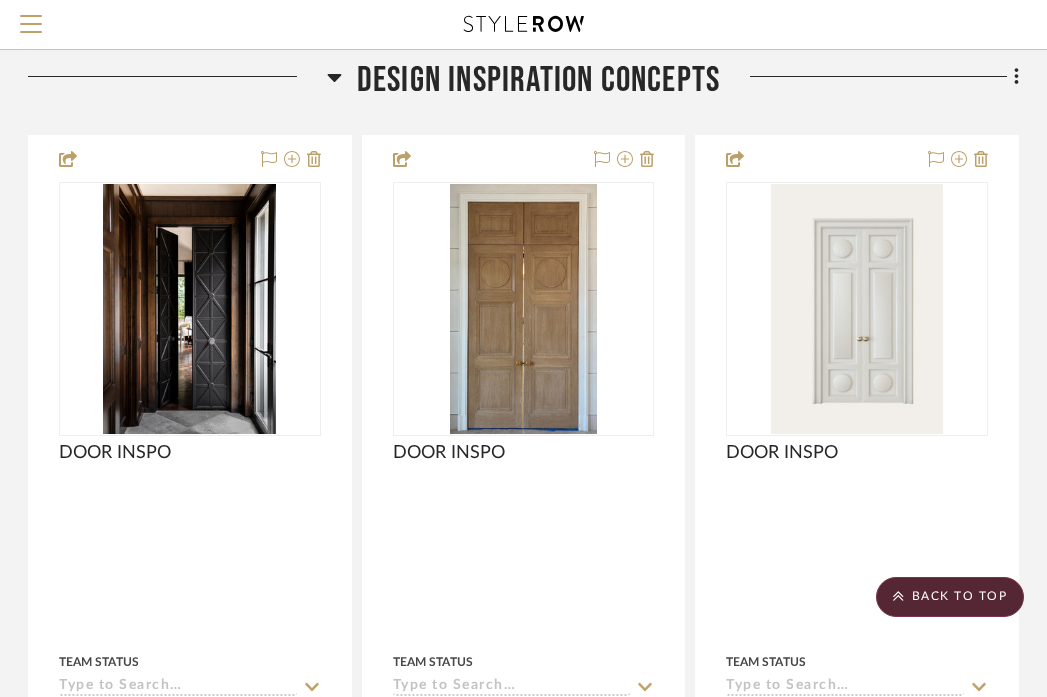 click on "DESIGN INSPIRATION CONCEPTS" 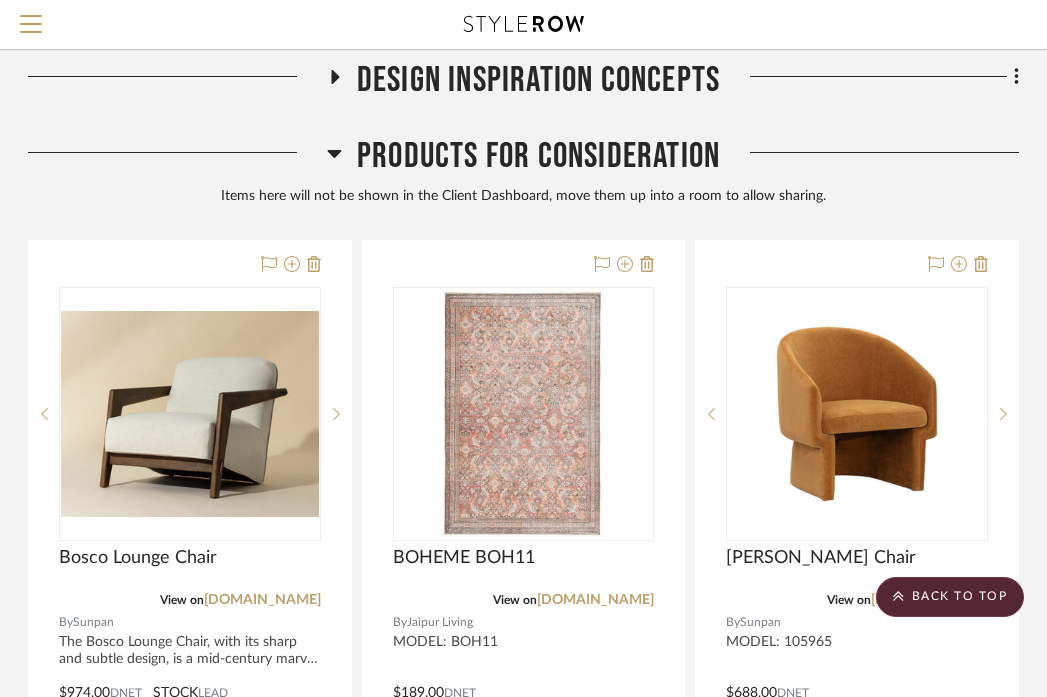 click on "Products For Consideration" 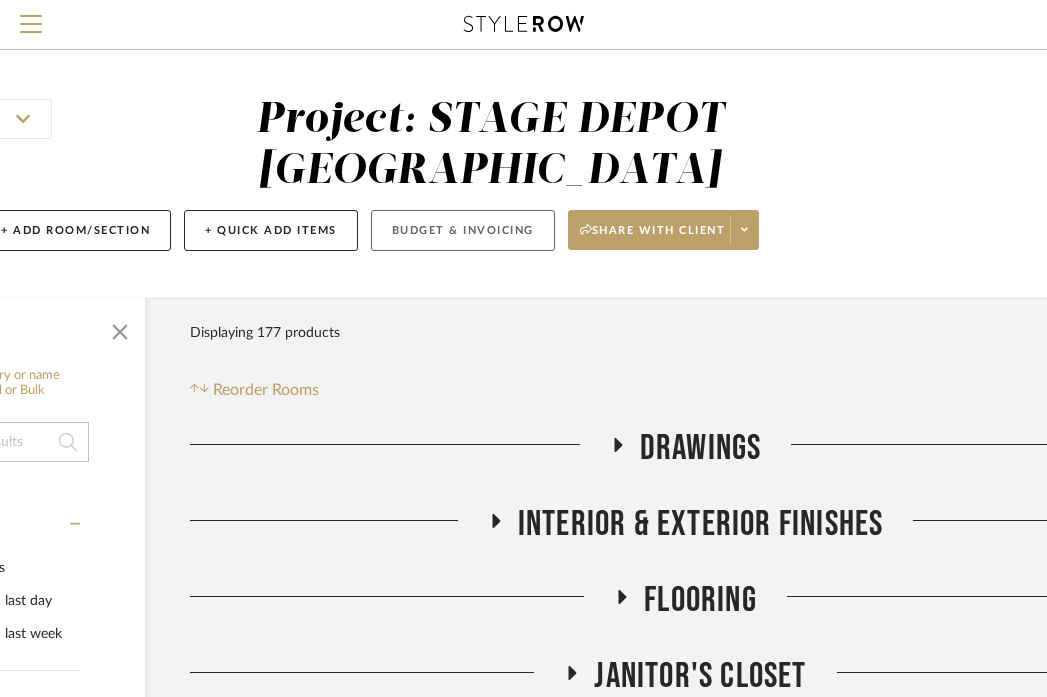 scroll, scrollTop: 0, scrollLeft: 213, axis: horizontal 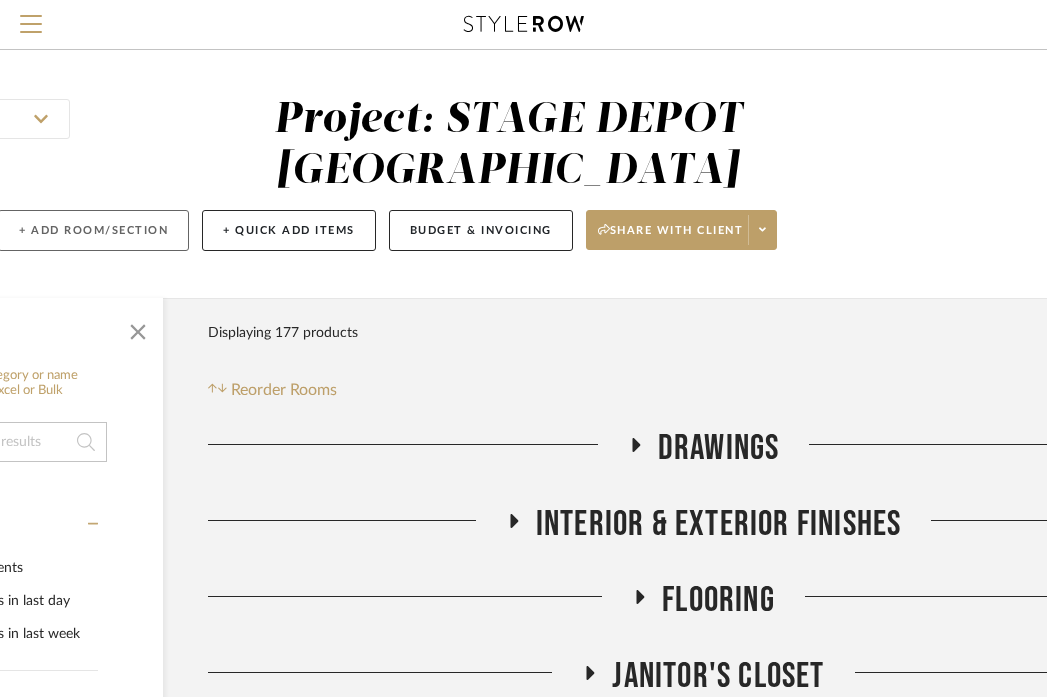 click on "+ Add Room/Section" 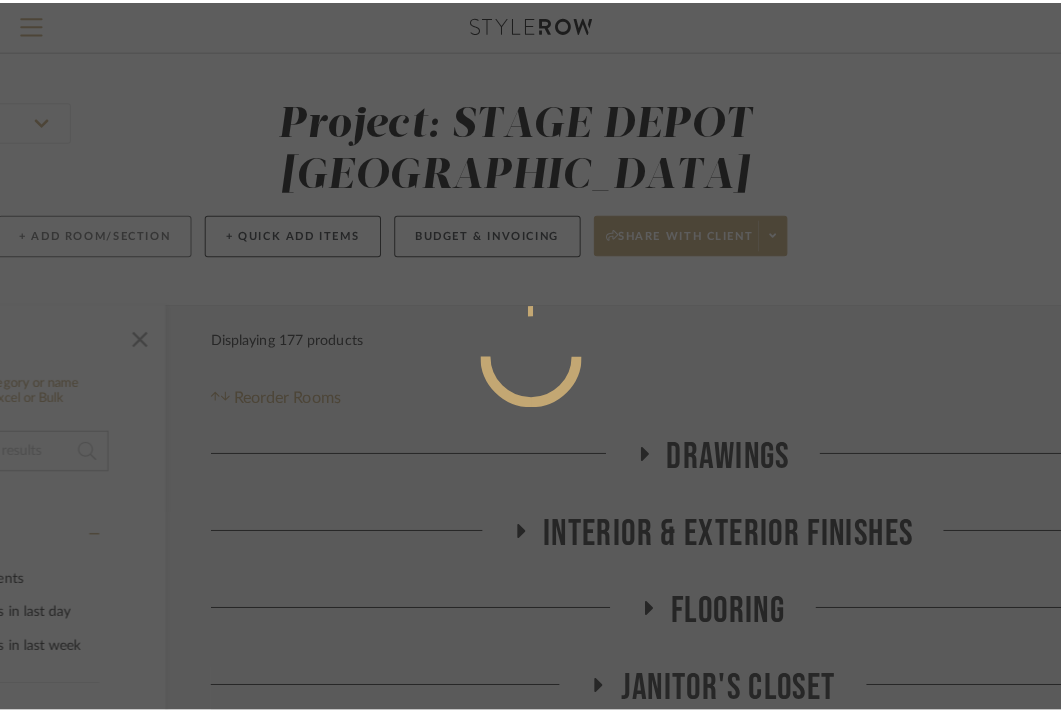 scroll, scrollTop: 0, scrollLeft: 0, axis: both 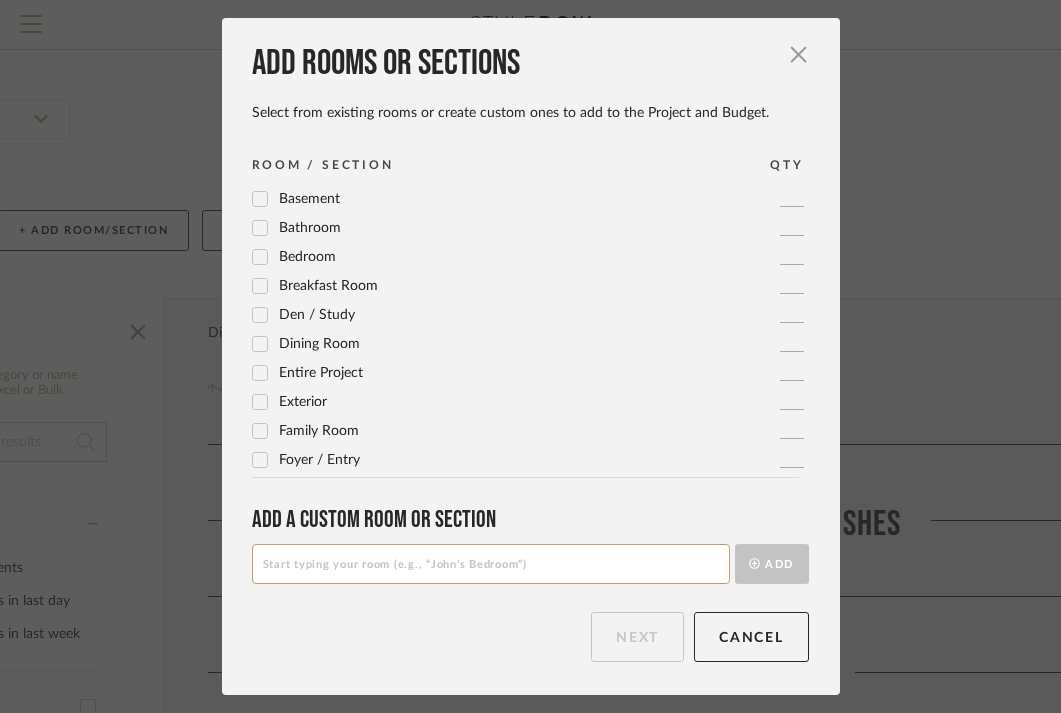 click at bounding box center [491, 564] 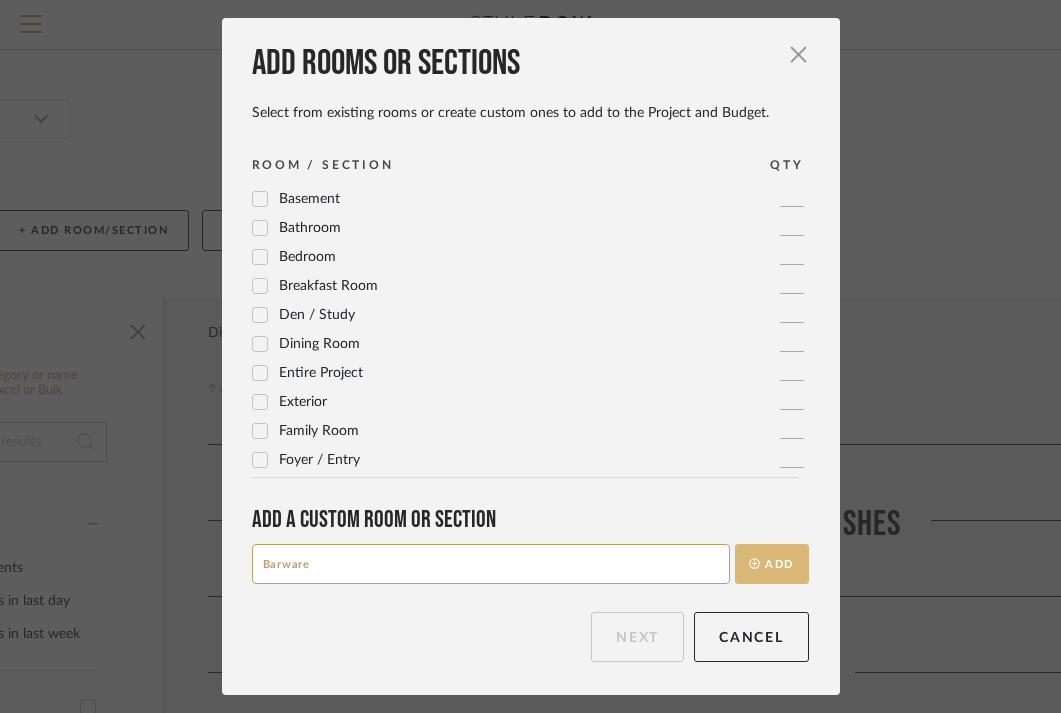 type on "Barware" 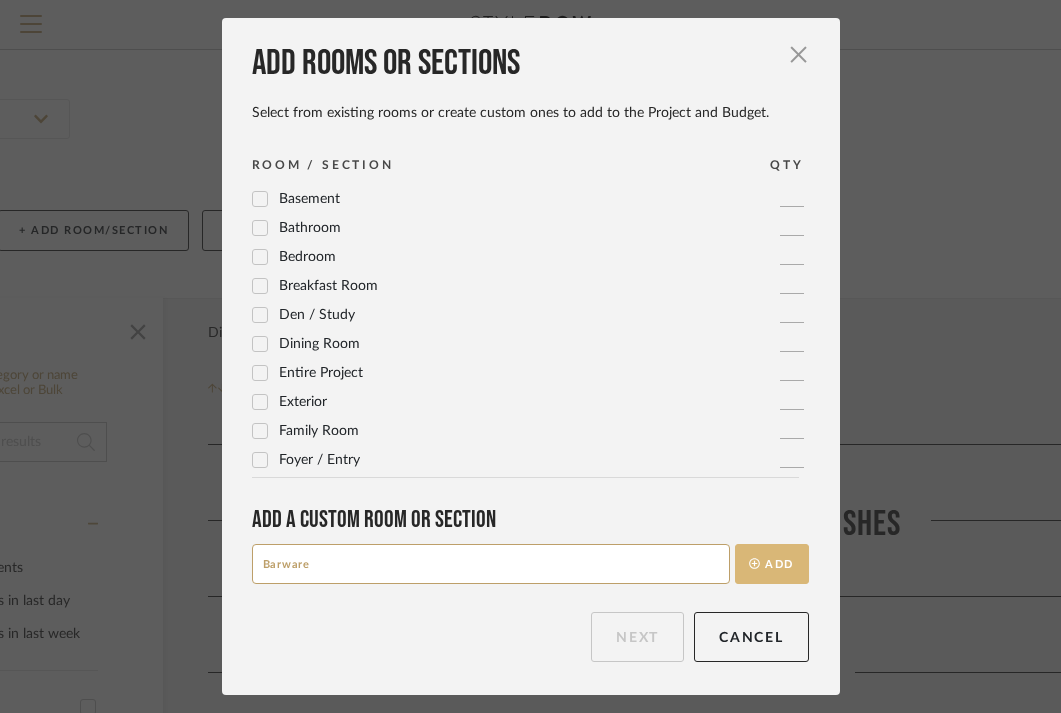 click on "Add" at bounding box center [772, 564] 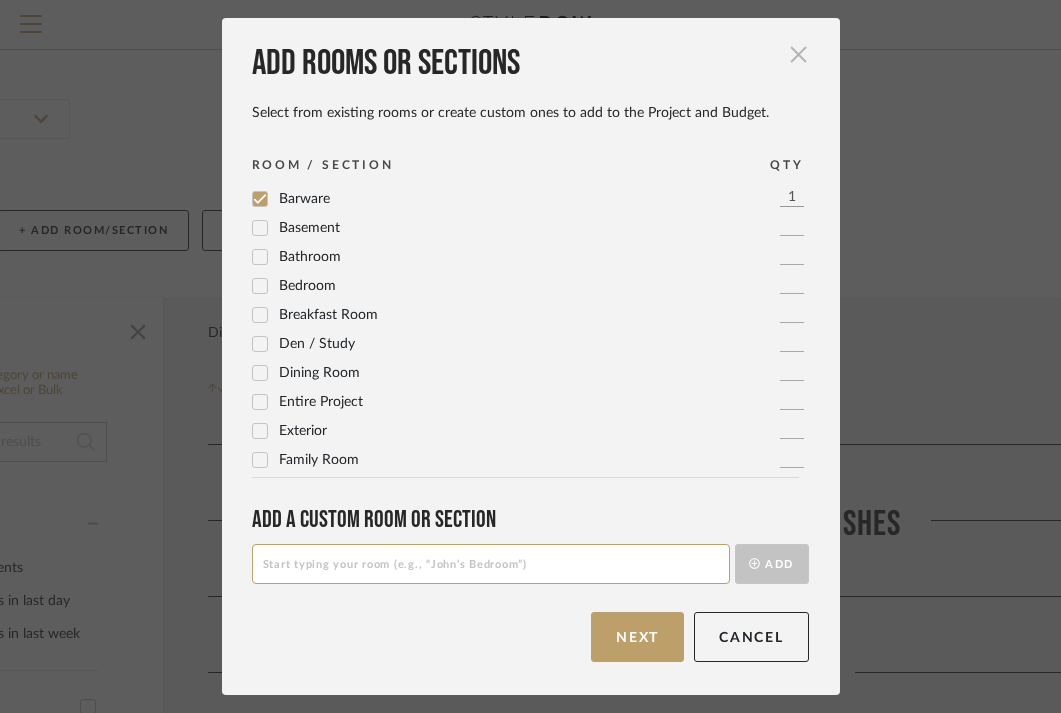 click at bounding box center (799, 54) 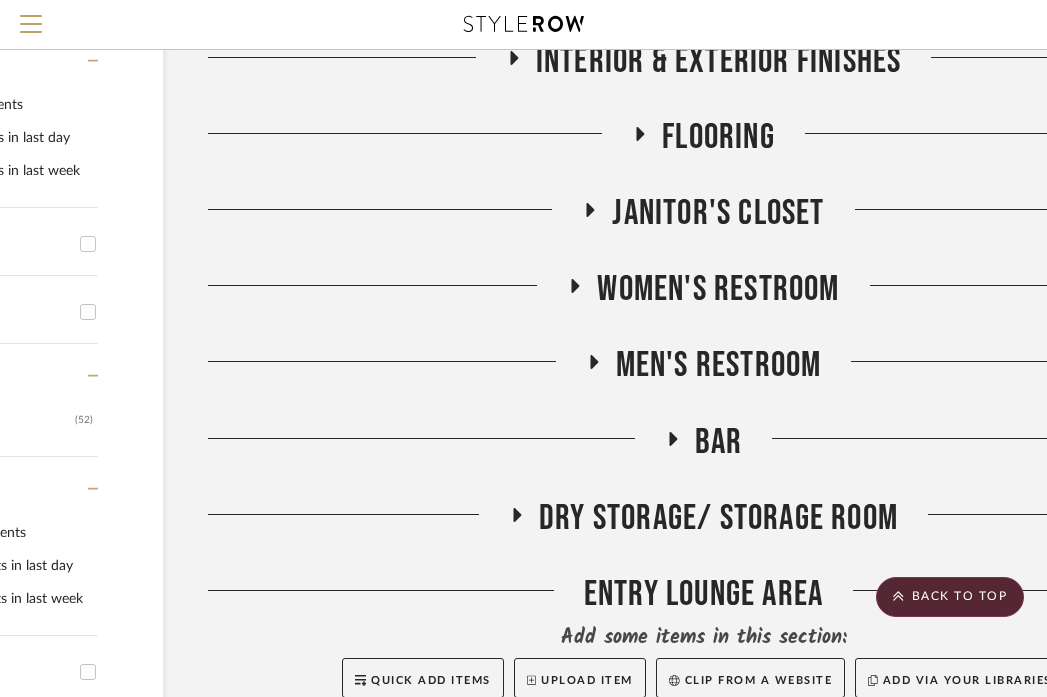 scroll, scrollTop: 402, scrollLeft: 213, axis: both 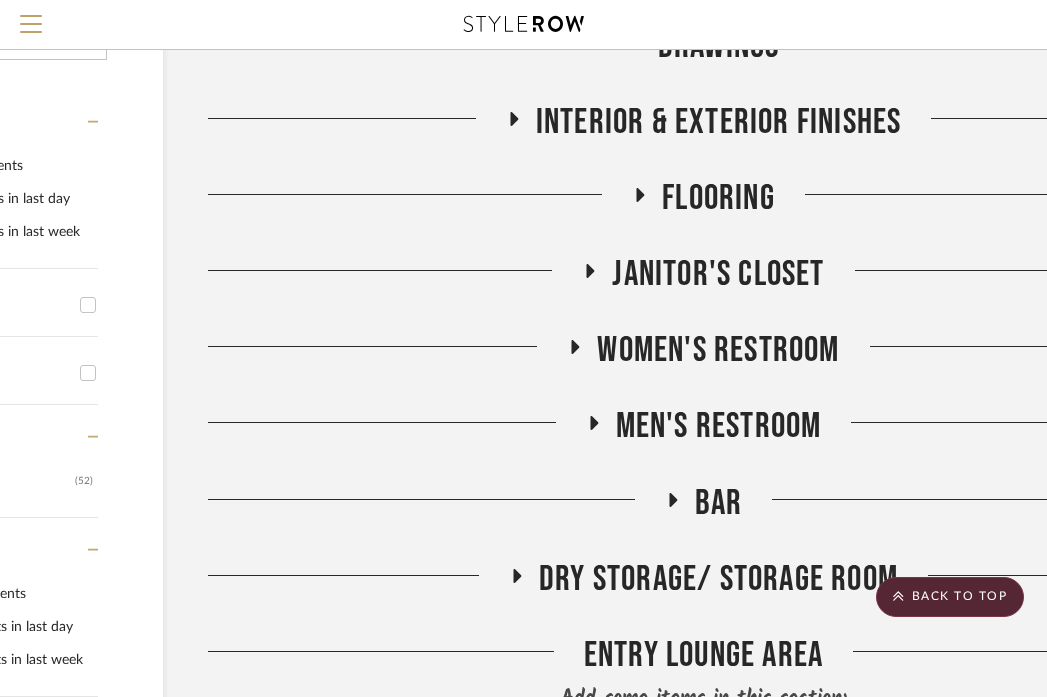 click on "BAR" 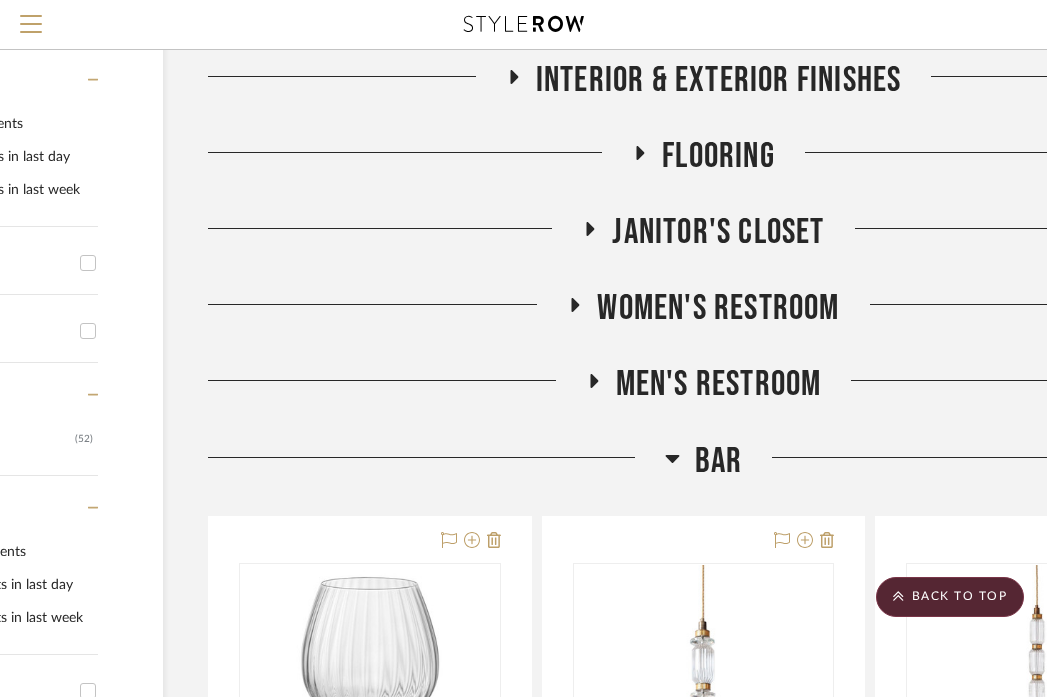 scroll, scrollTop: 858, scrollLeft: 213, axis: both 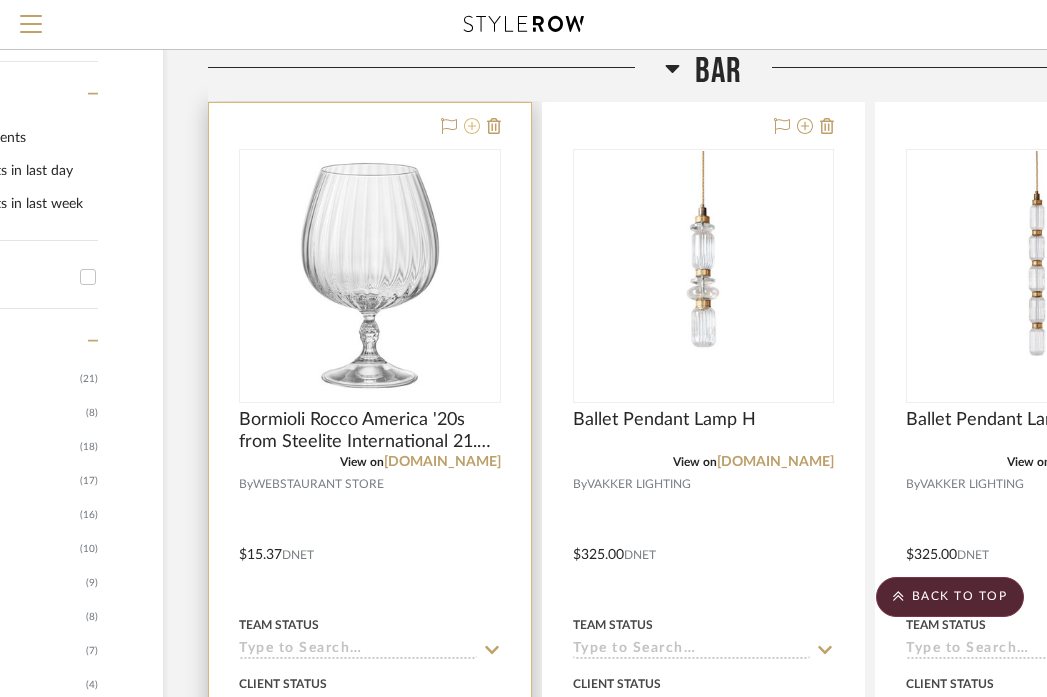 click 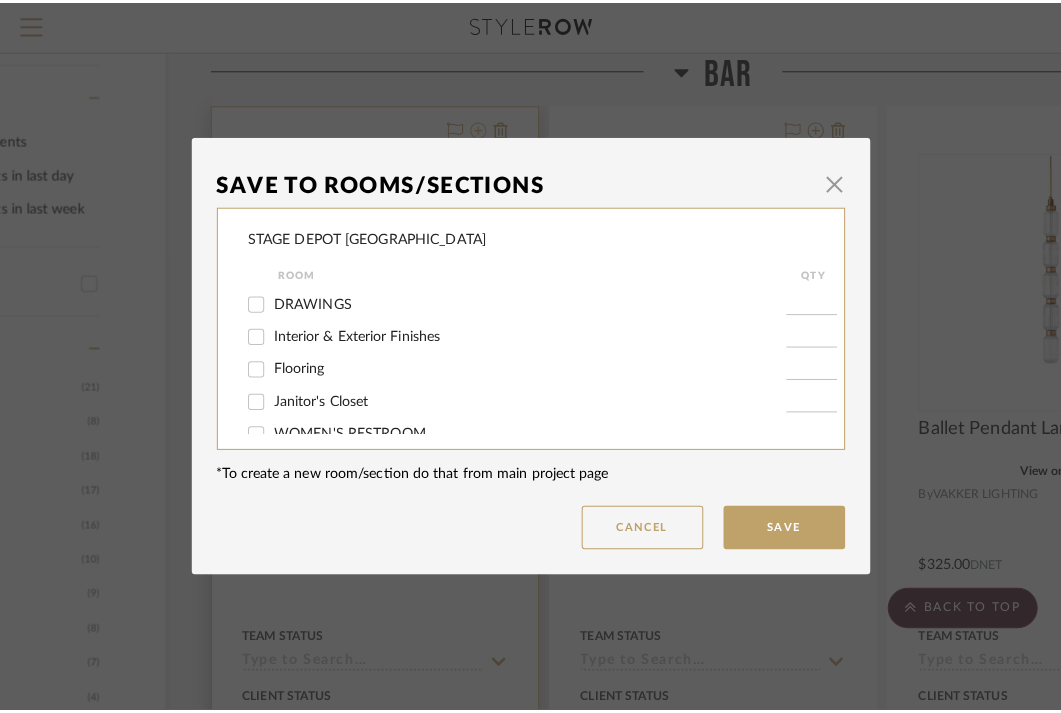 scroll, scrollTop: 0, scrollLeft: 0, axis: both 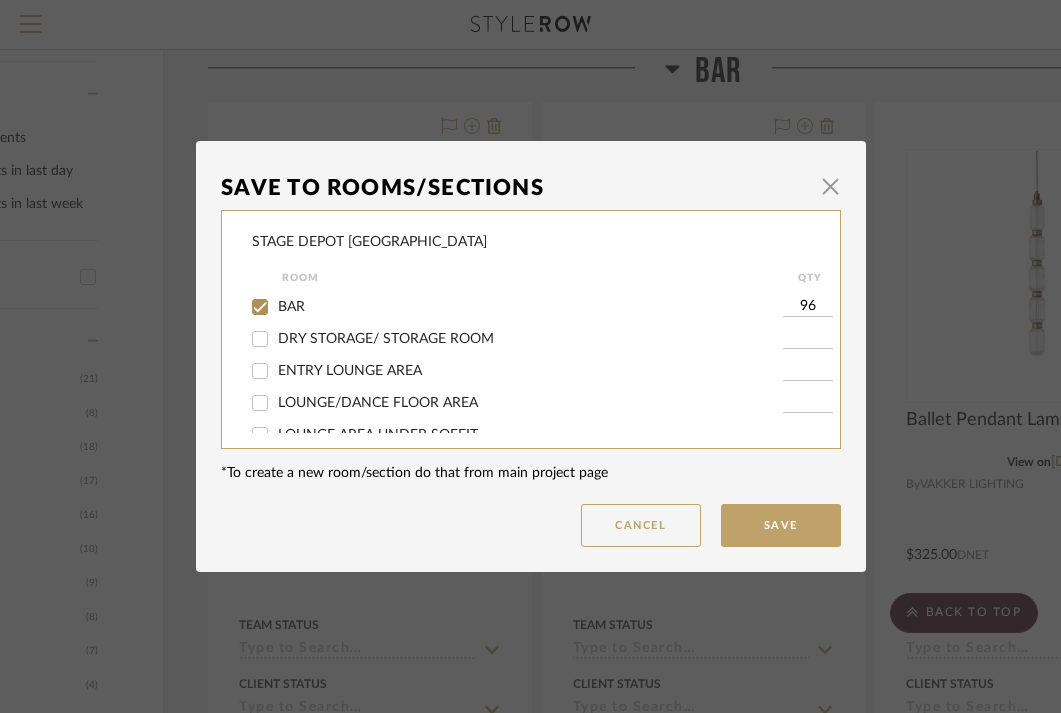 click on "BAR" at bounding box center (260, 307) 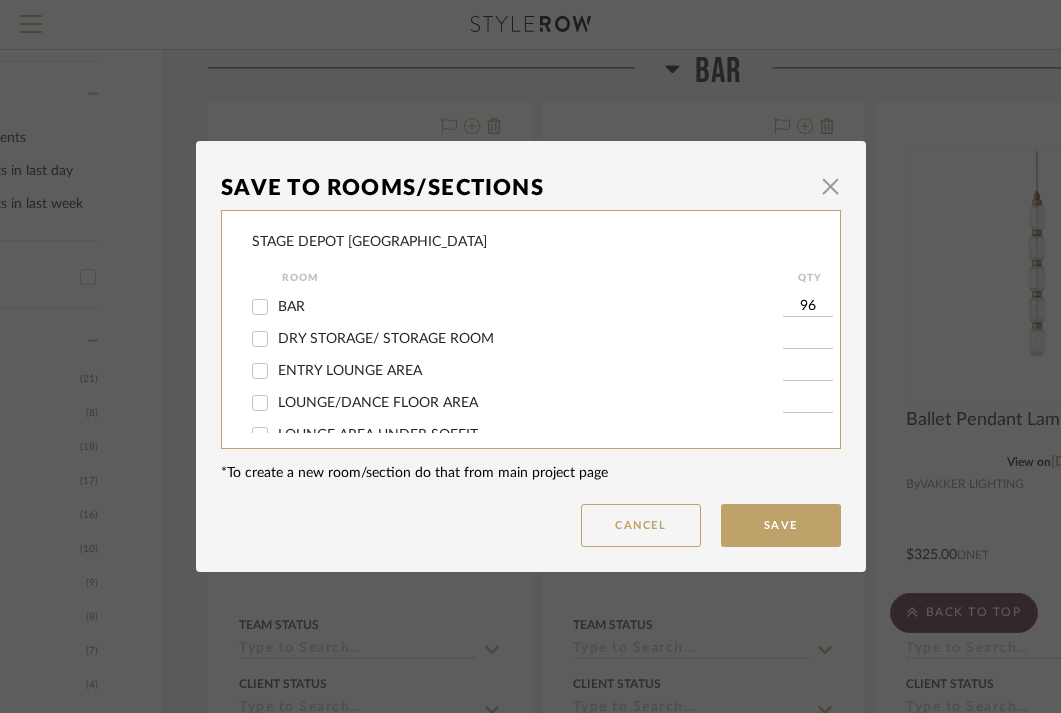 checkbox on "false" 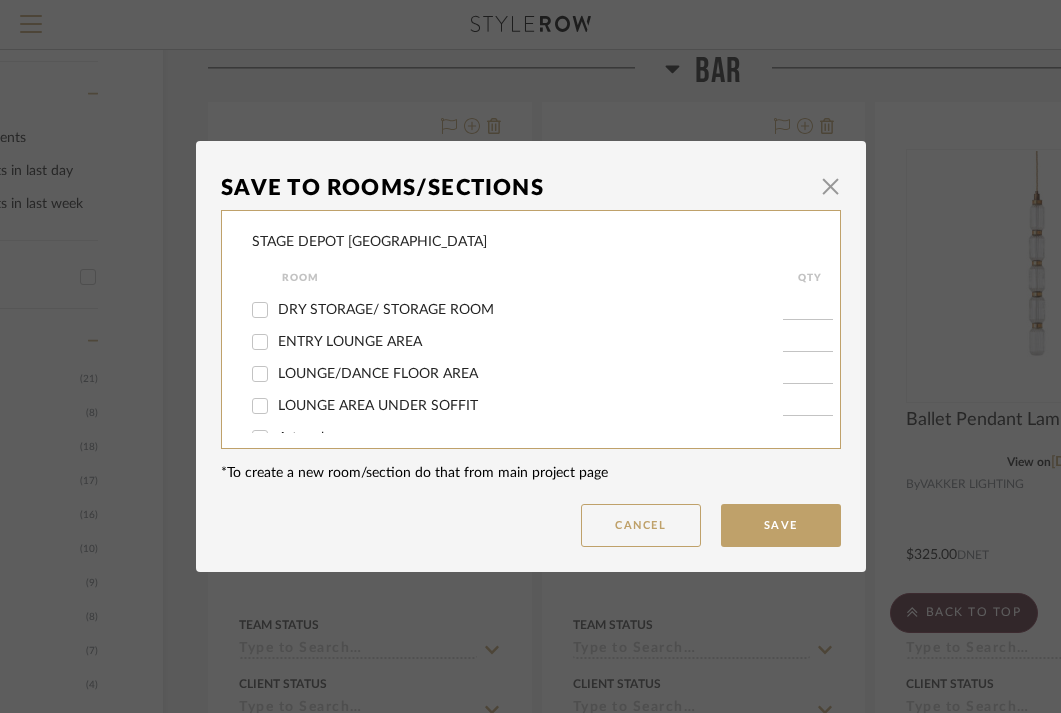 scroll, scrollTop: 290, scrollLeft: 0, axis: vertical 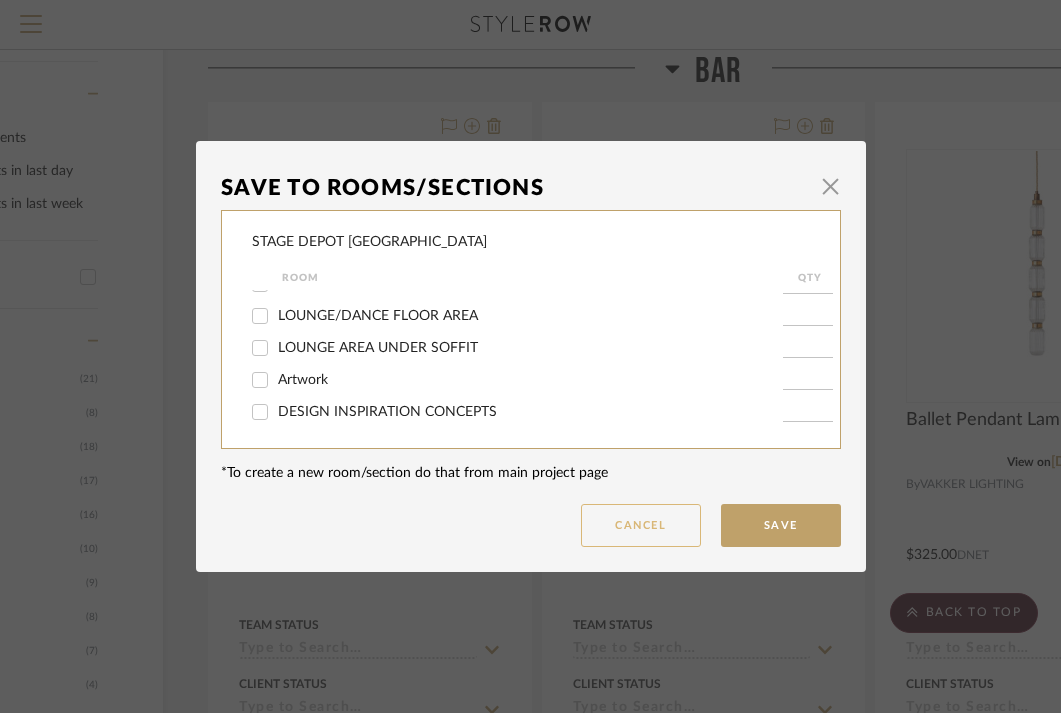 click on "Cancel" at bounding box center (641, 525) 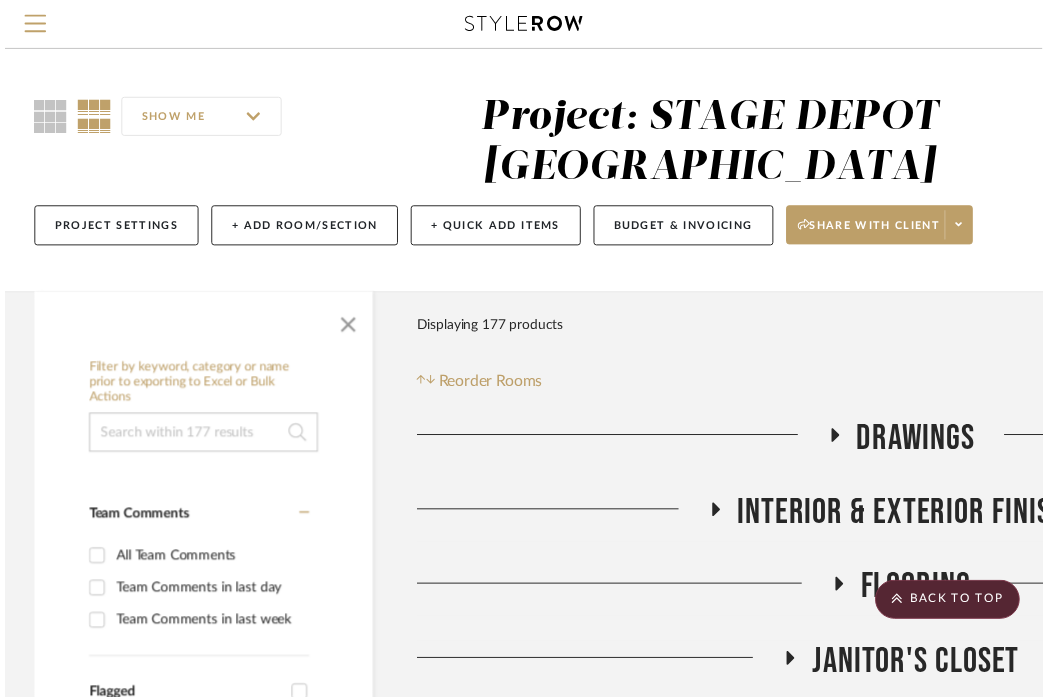 scroll, scrollTop: 858, scrollLeft: 213, axis: both 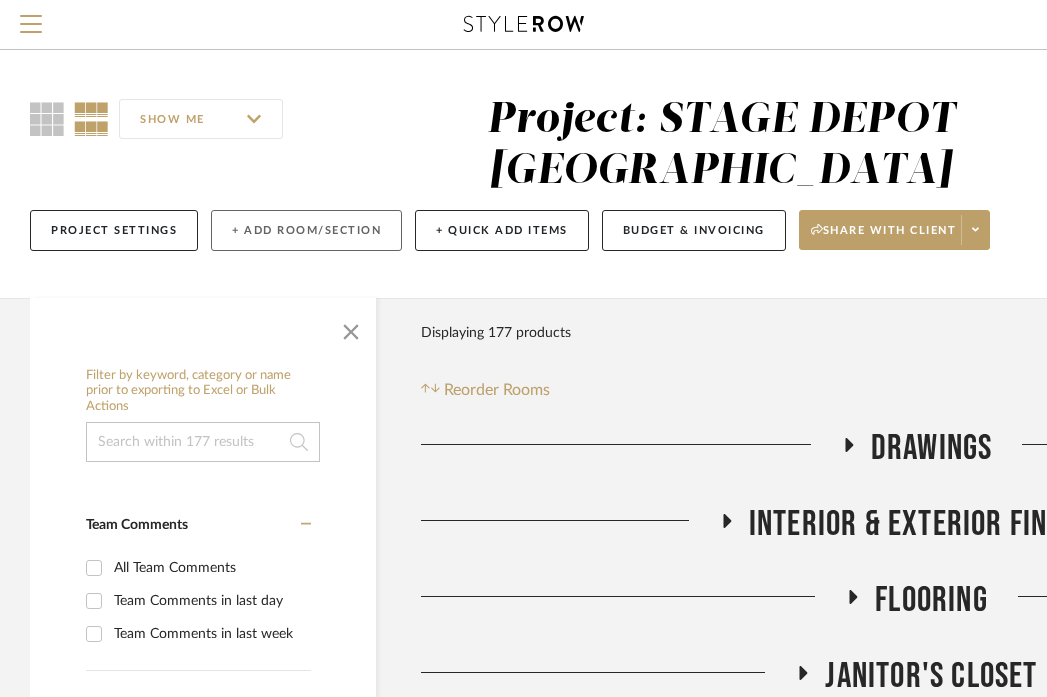 click on "+ Add Room/Section" 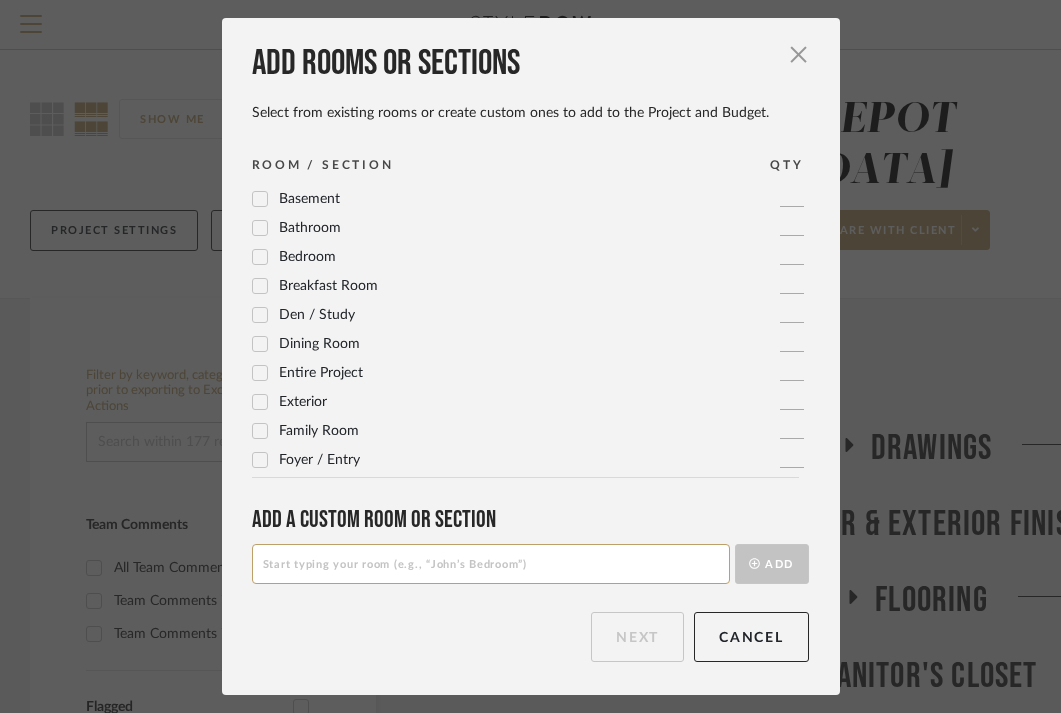 click at bounding box center (491, 564) 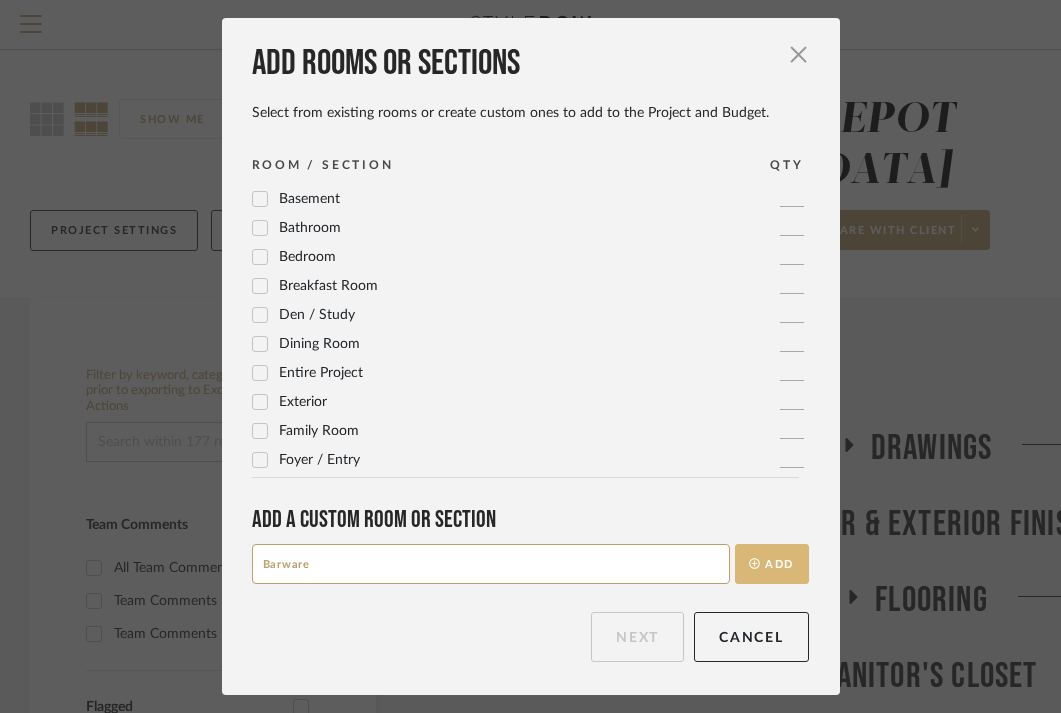 type on "Barware" 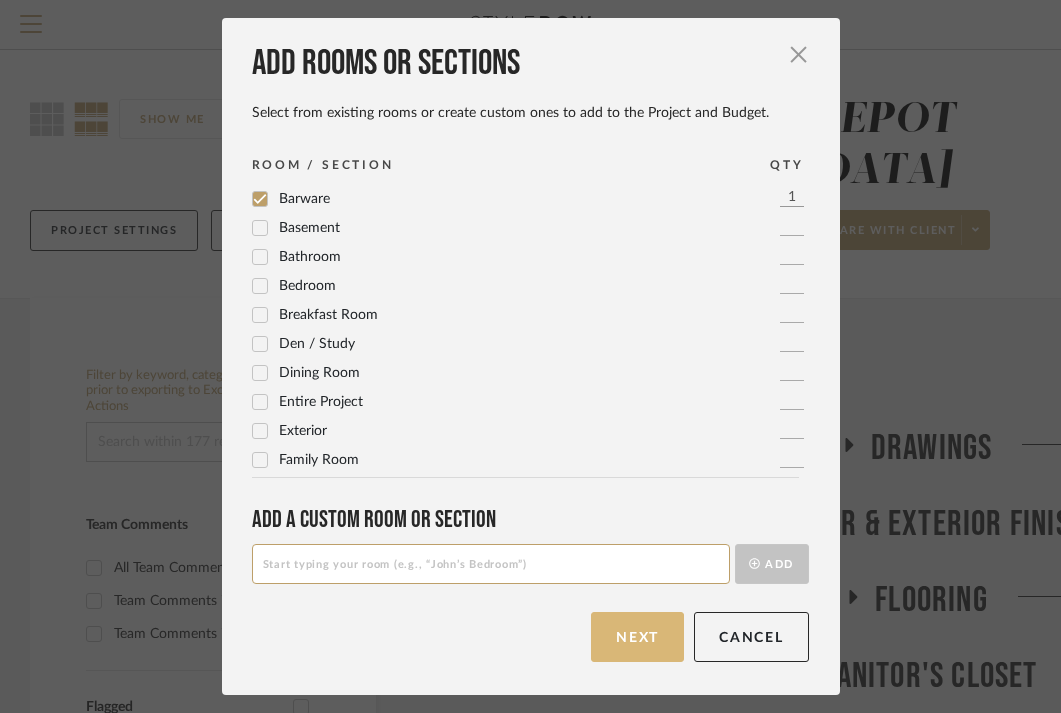 click on "Next" at bounding box center [637, 637] 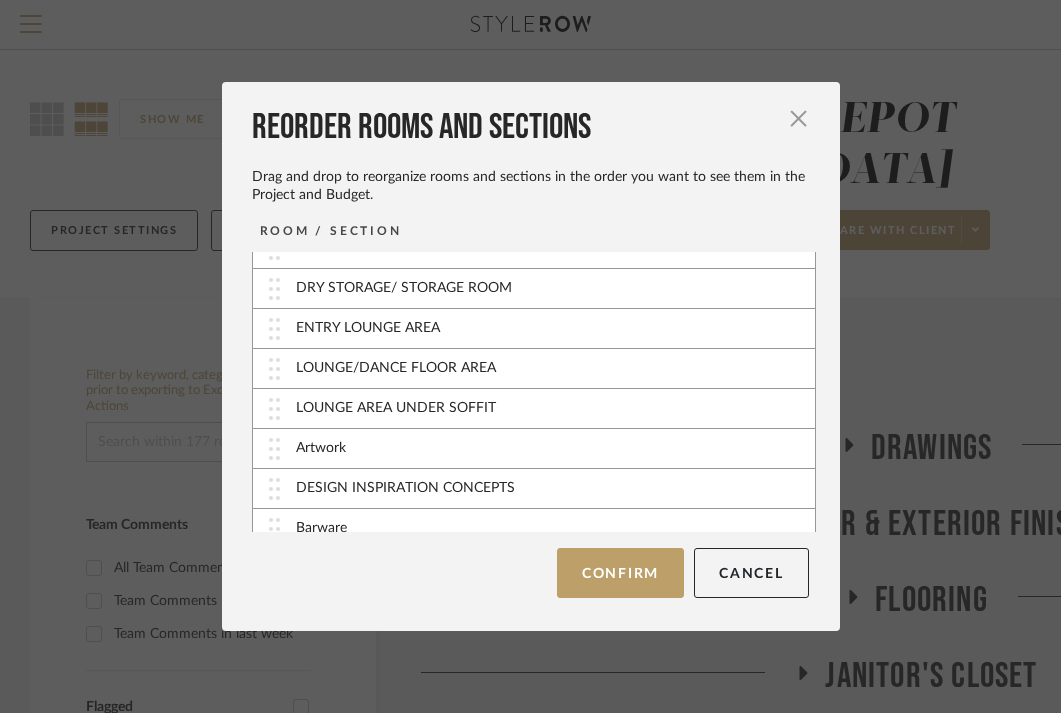 scroll, scrollTop: 281, scrollLeft: 0, axis: vertical 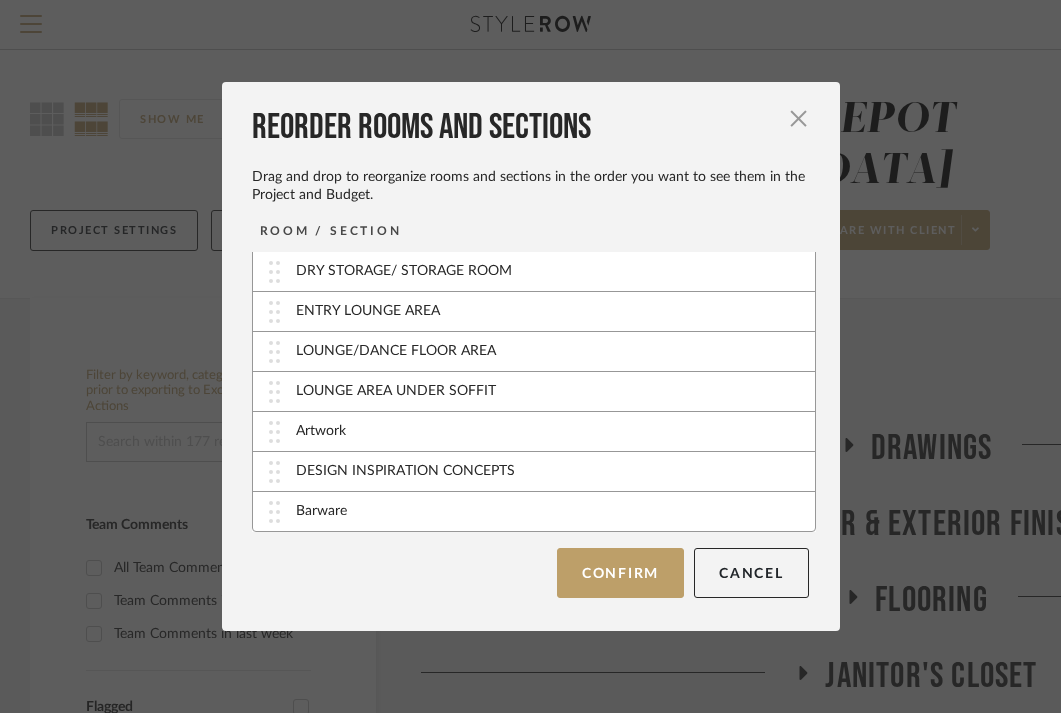 type 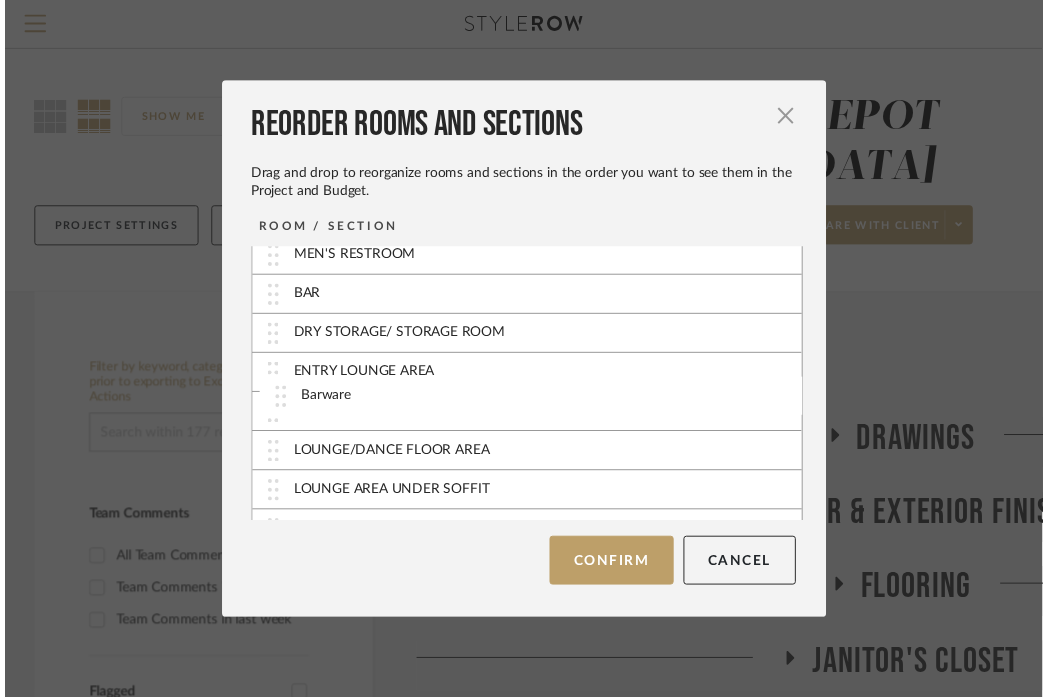 scroll, scrollTop: 212, scrollLeft: 0, axis: vertical 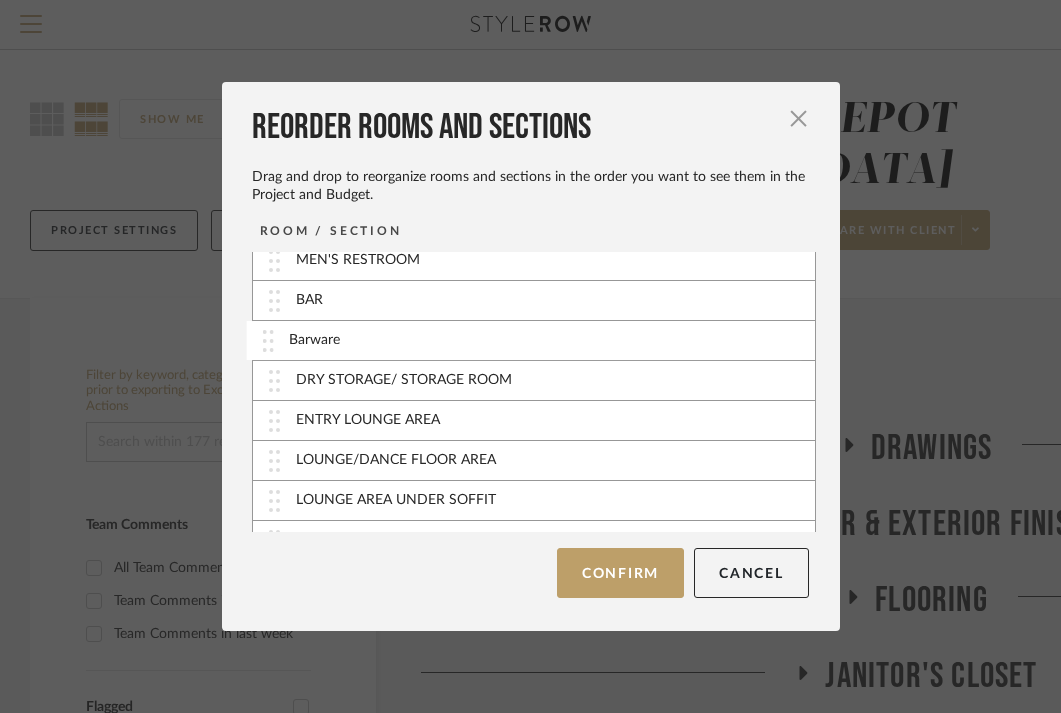 drag, startPoint x: 453, startPoint y: 520, endPoint x: 452, endPoint y: 349, distance: 171.00293 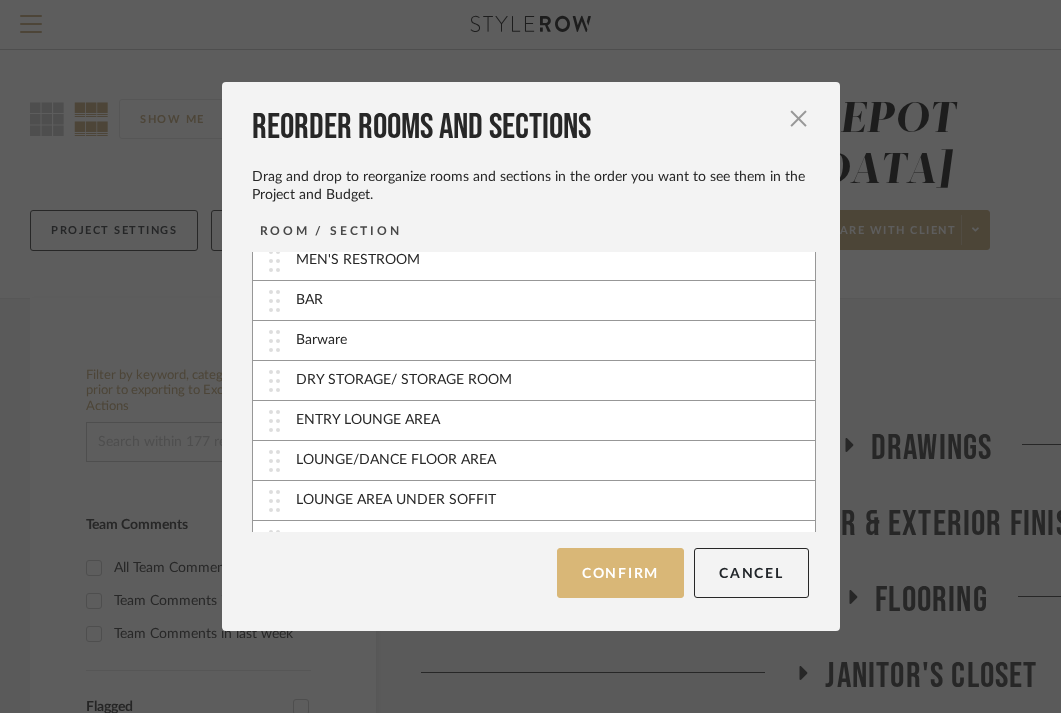 click on "Confirm" at bounding box center [620, 573] 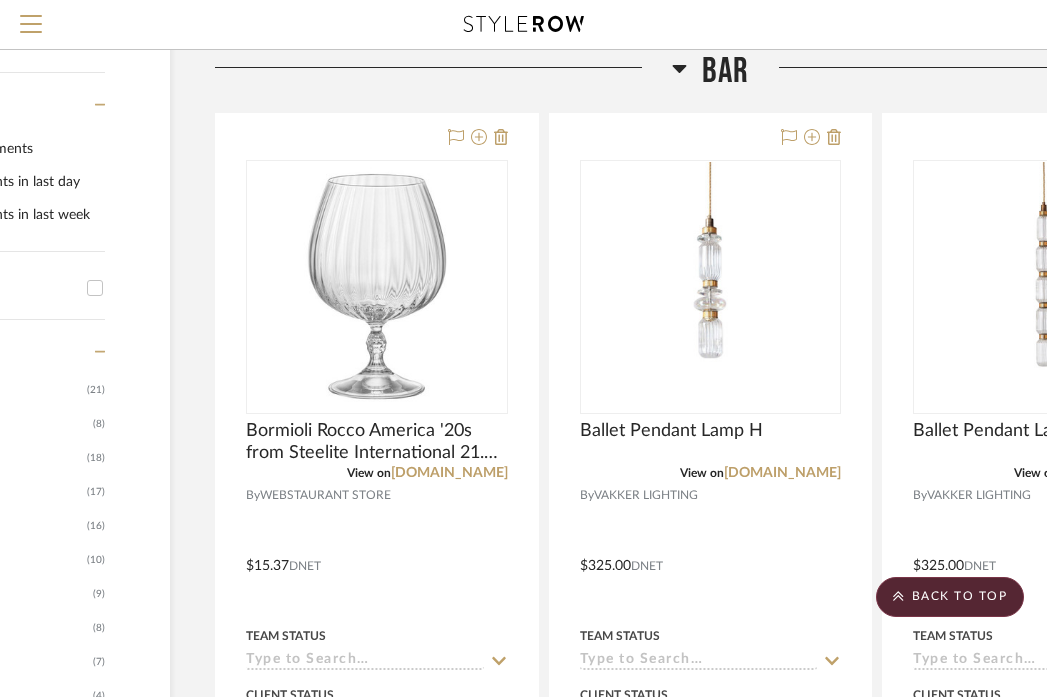 scroll, scrollTop: 836, scrollLeft: 206, axis: both 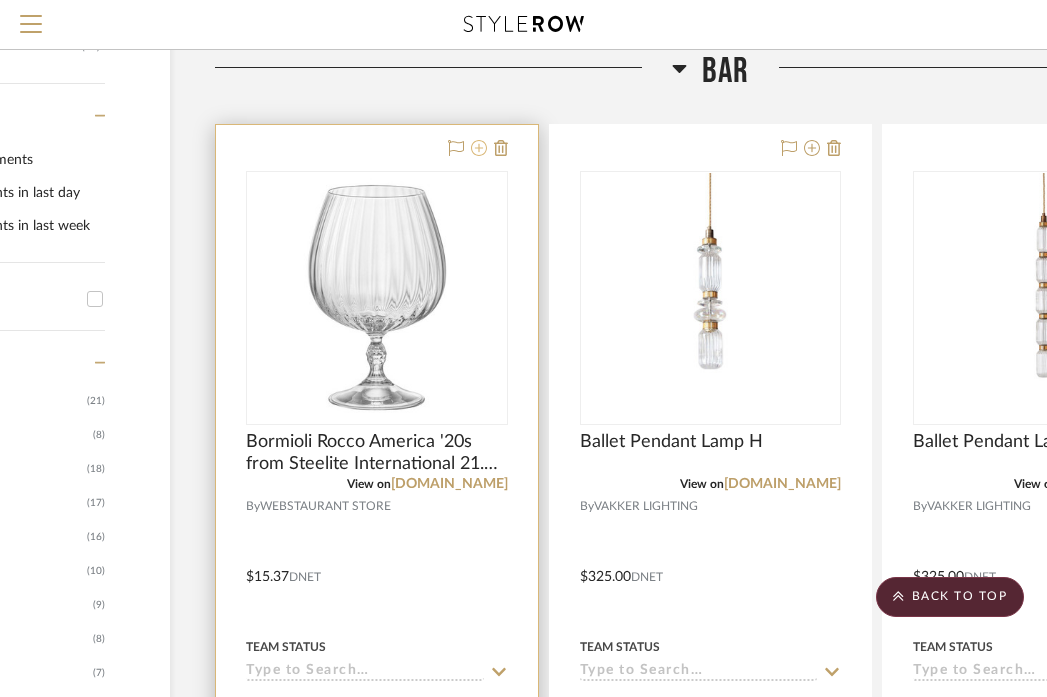 click 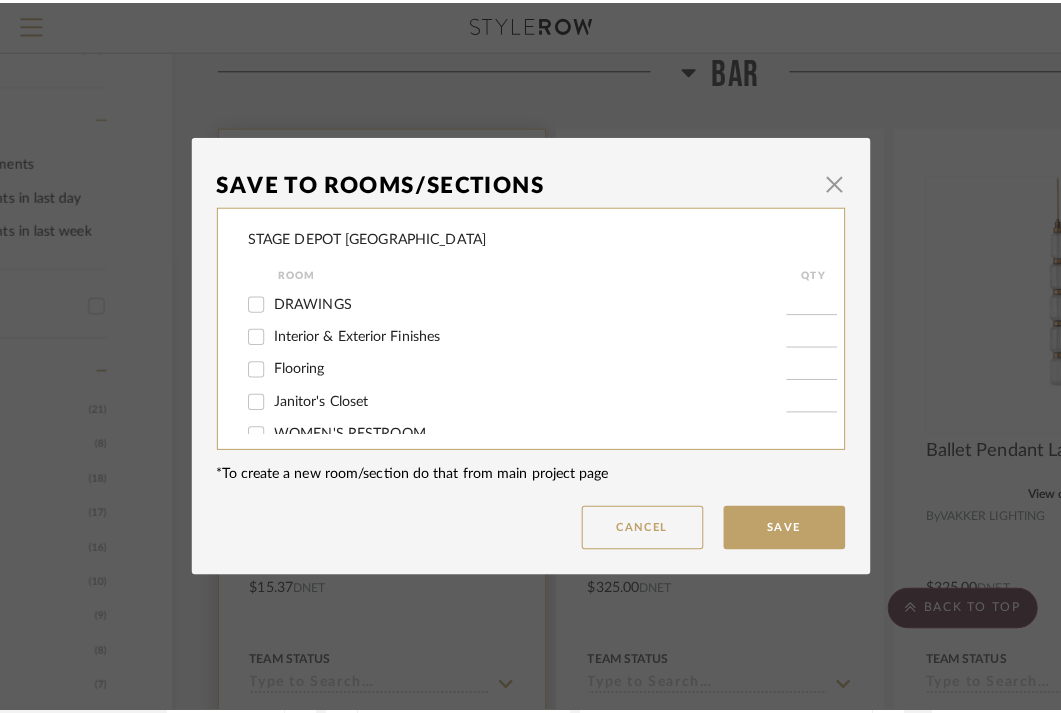 scroll, scrollTop: 0, scrollLeft: 0, axis: both 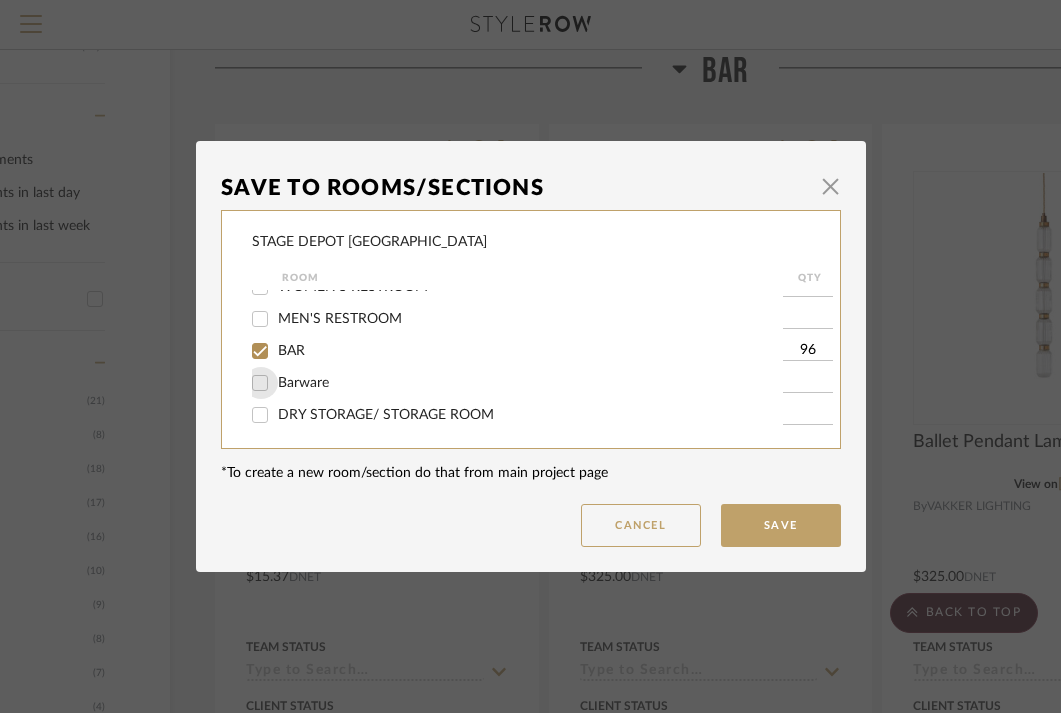 click on "Barware" at bounding box center (260, 383) 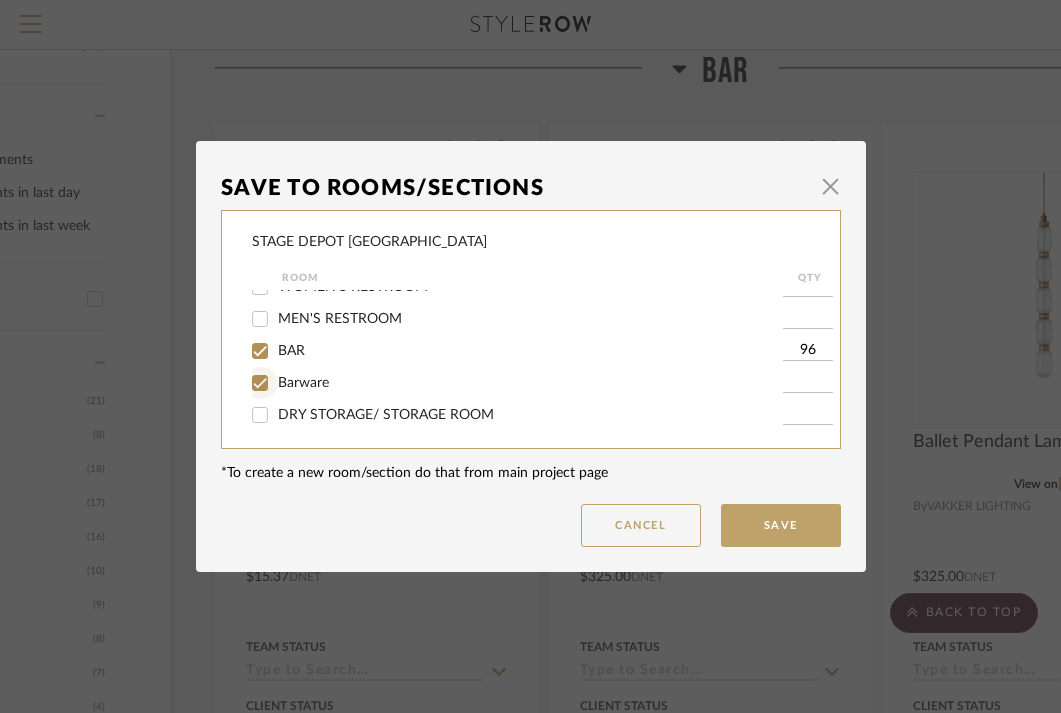 checkbox on "true" 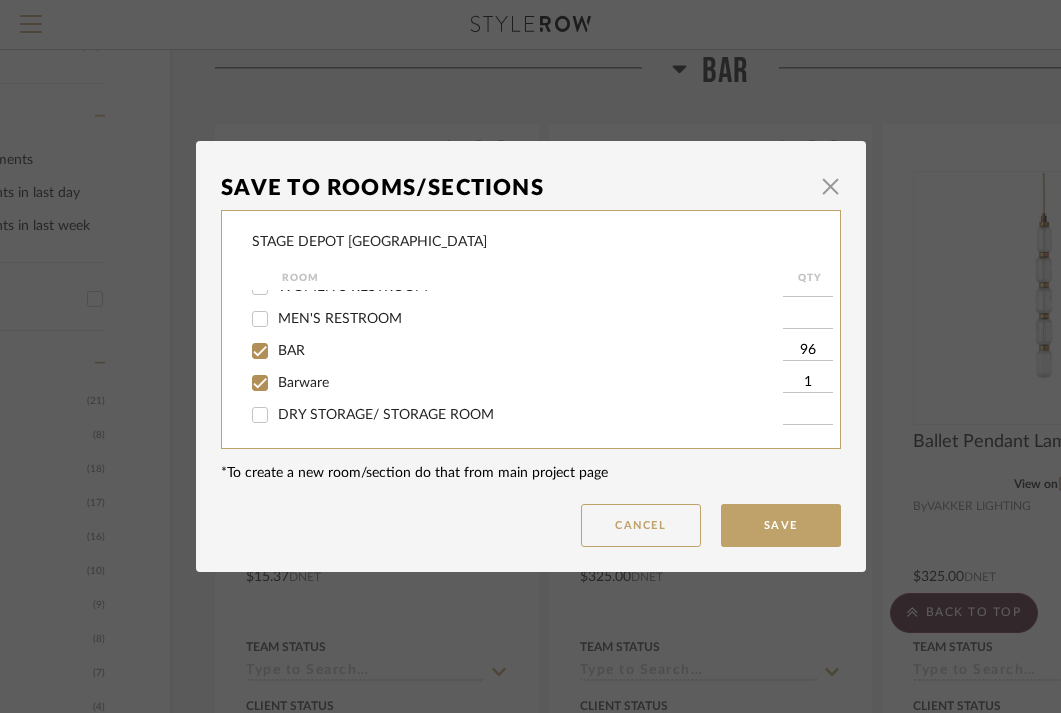 click on "1" at bounding box center (808, 383) 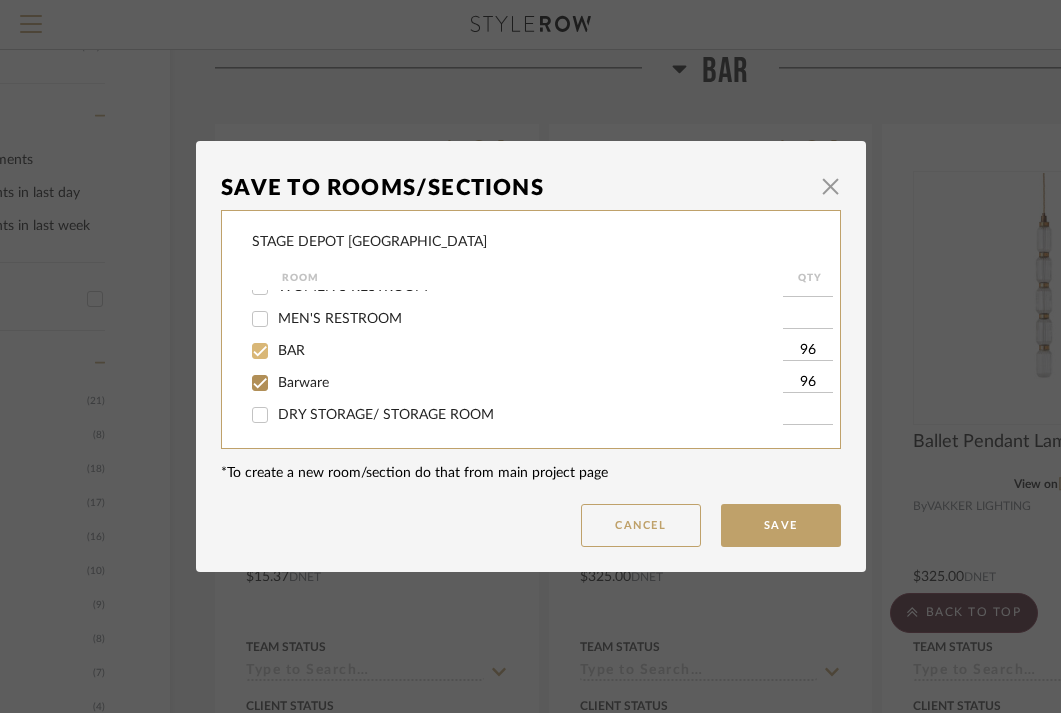 type on "96" 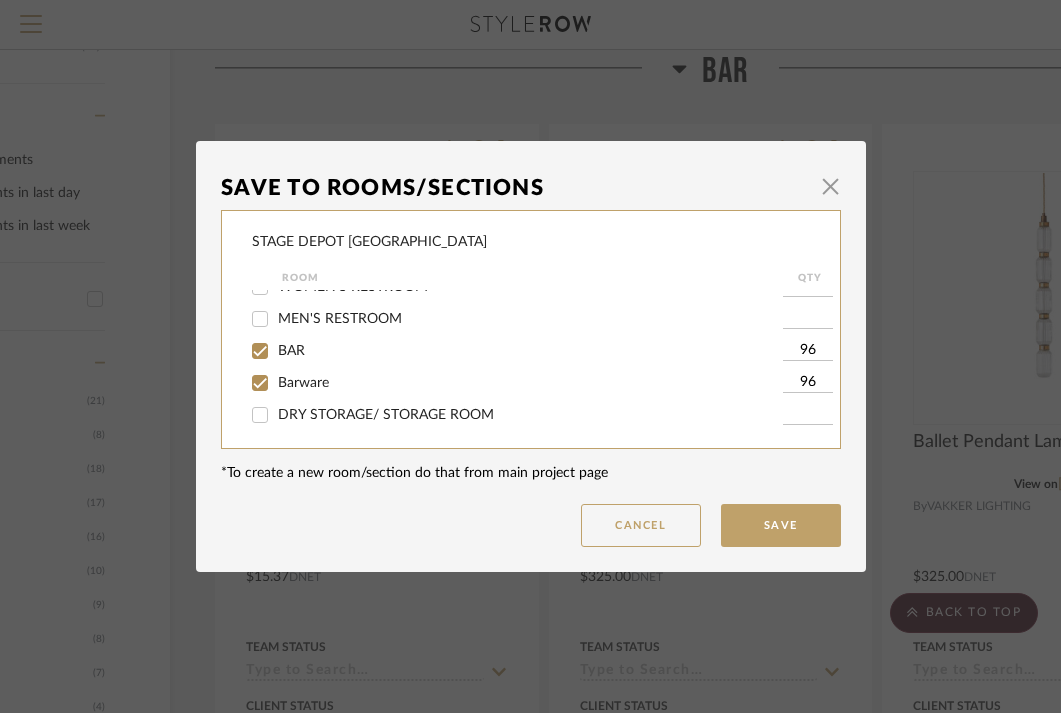 click on "BAR" at bounding box center [260, 351] 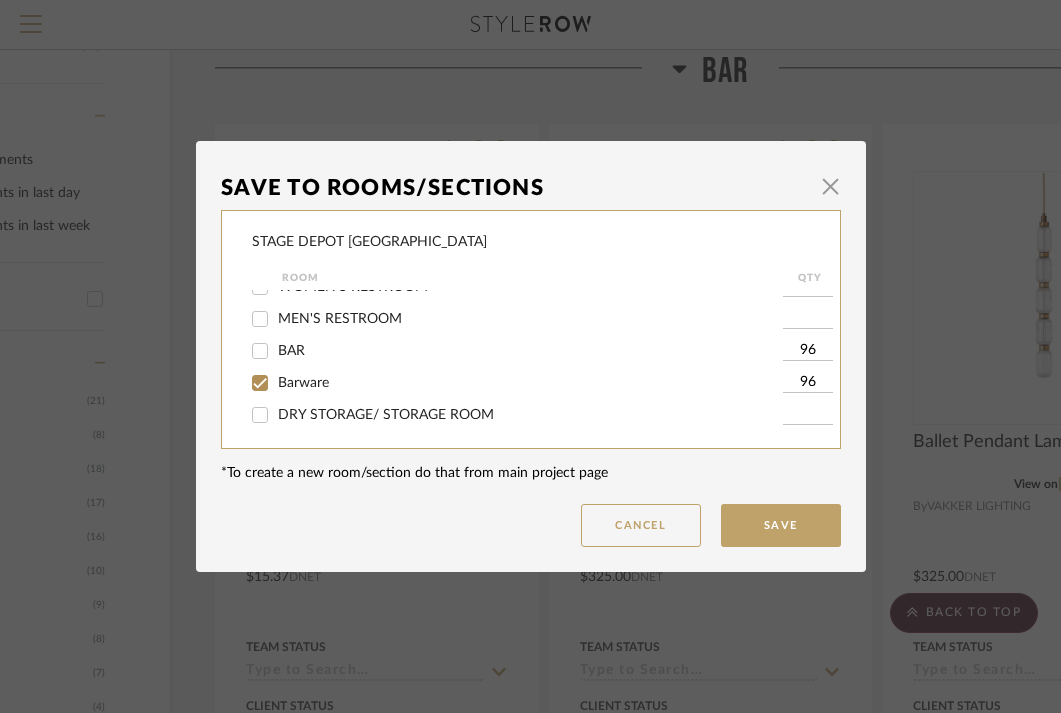 checkbox on "false" 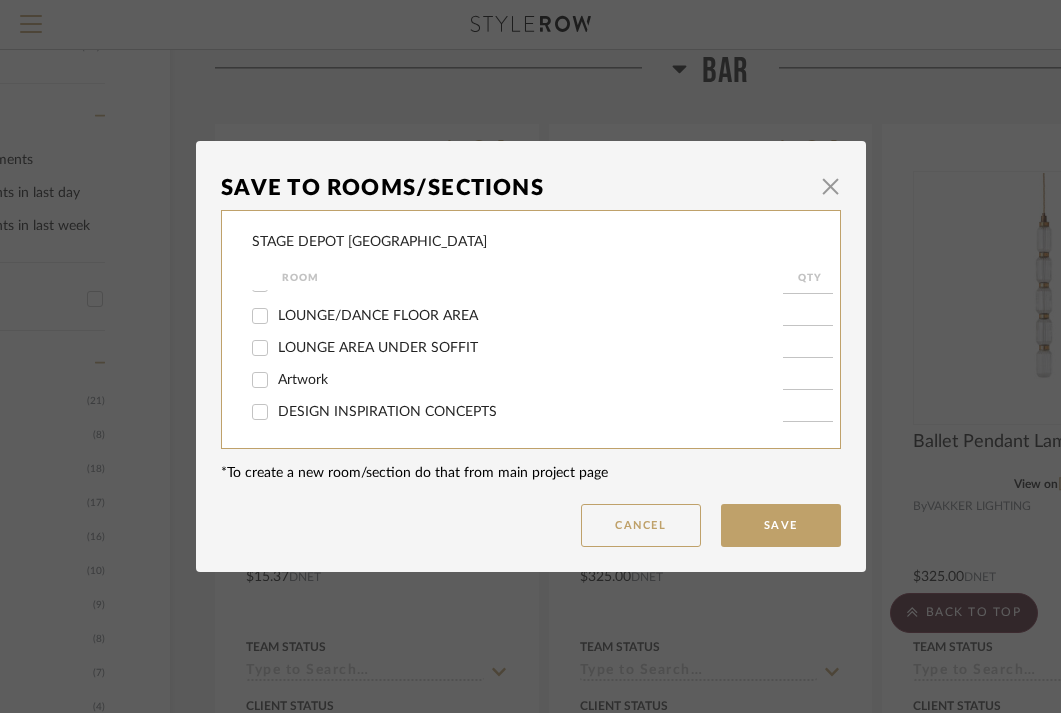 scroll, scrollTop: 323, scrollLeft: 0, axis: vertical 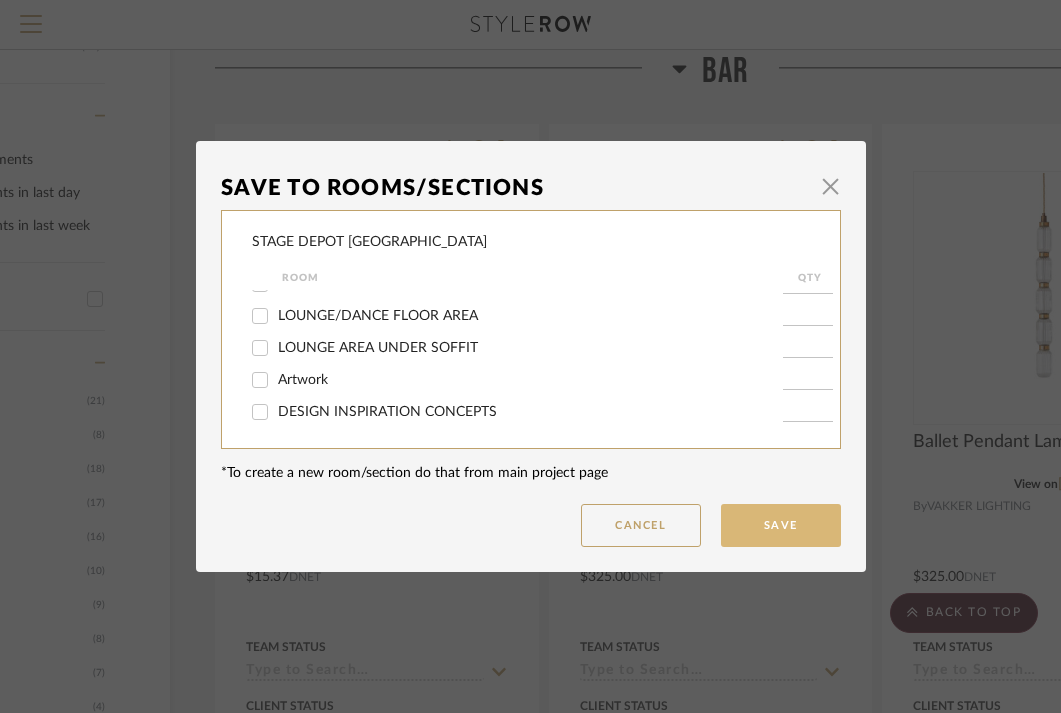 click on "Save" at bounding box center [781, 525] 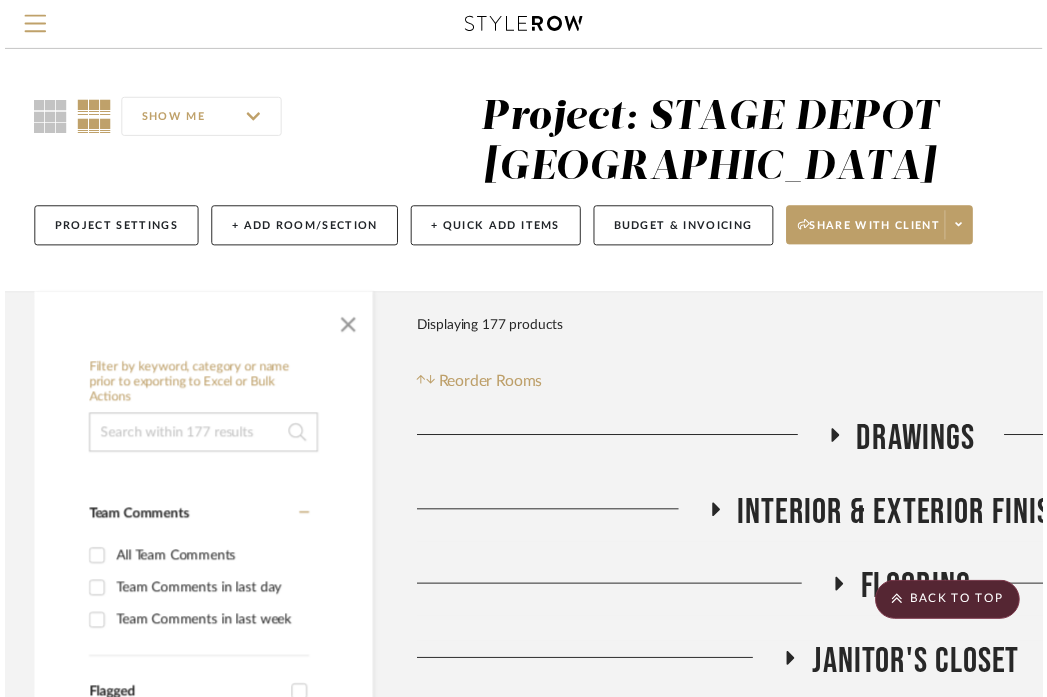 scroll, scrollTop: 836, scrollLeft: 206, axis: both 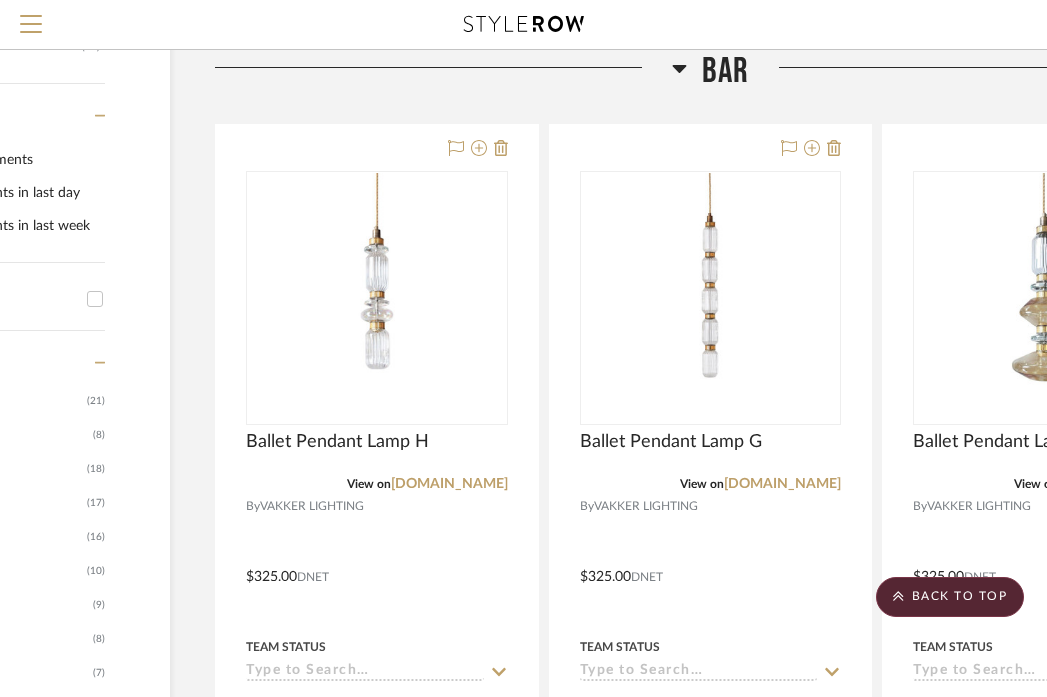 click on "BAR" 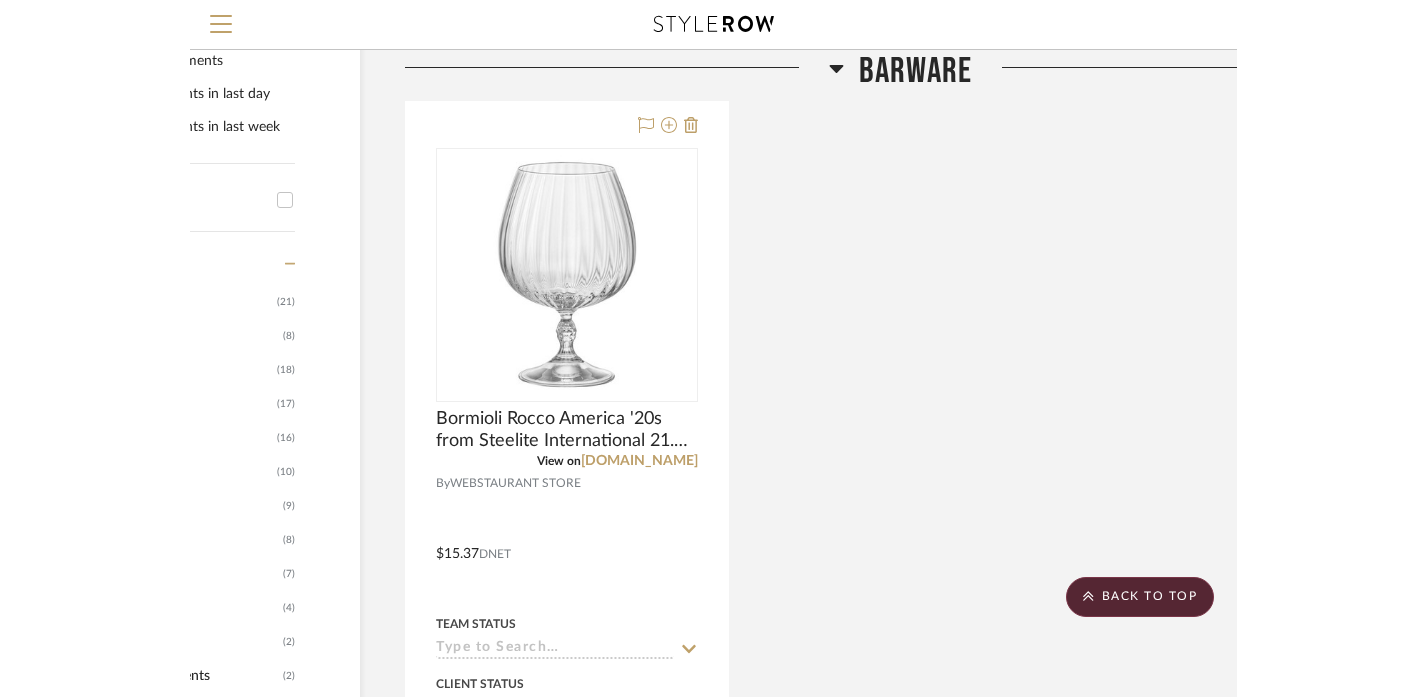 scroll, scrollTop: 935, scrollLeft: 14, axis: both 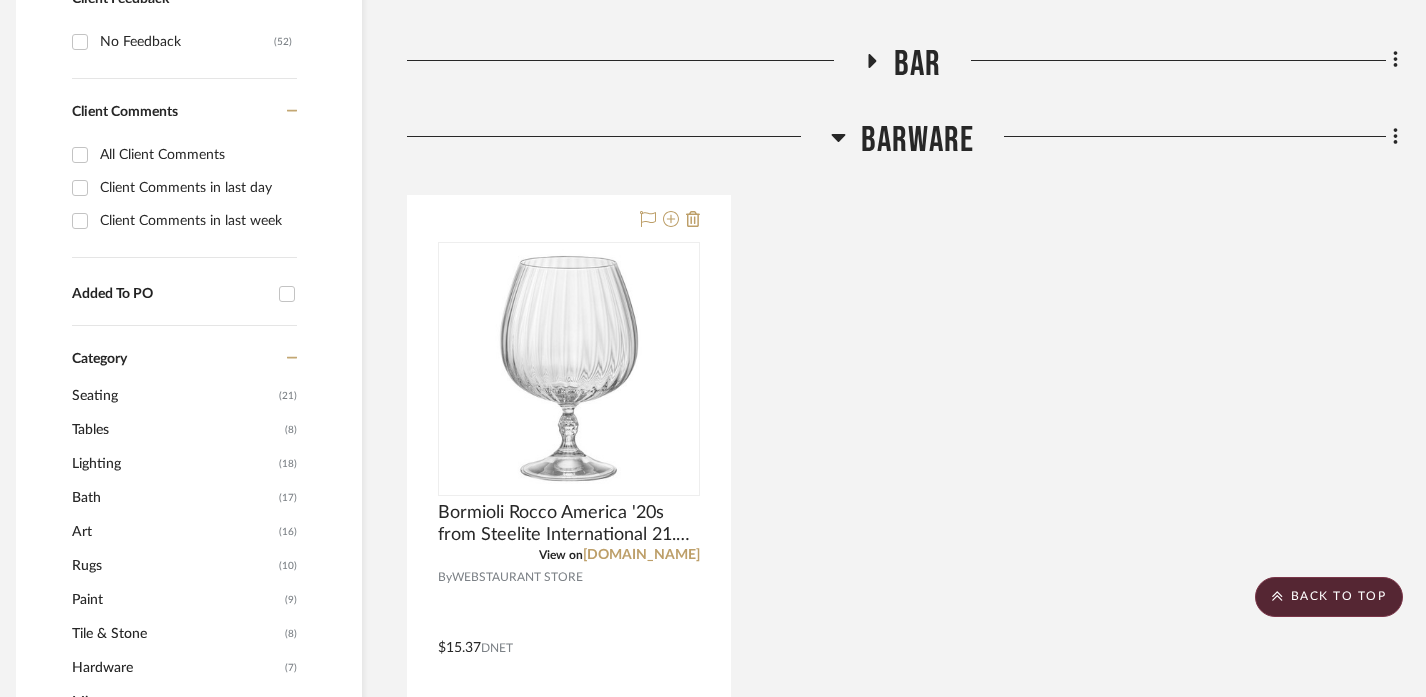 click on "BAR" 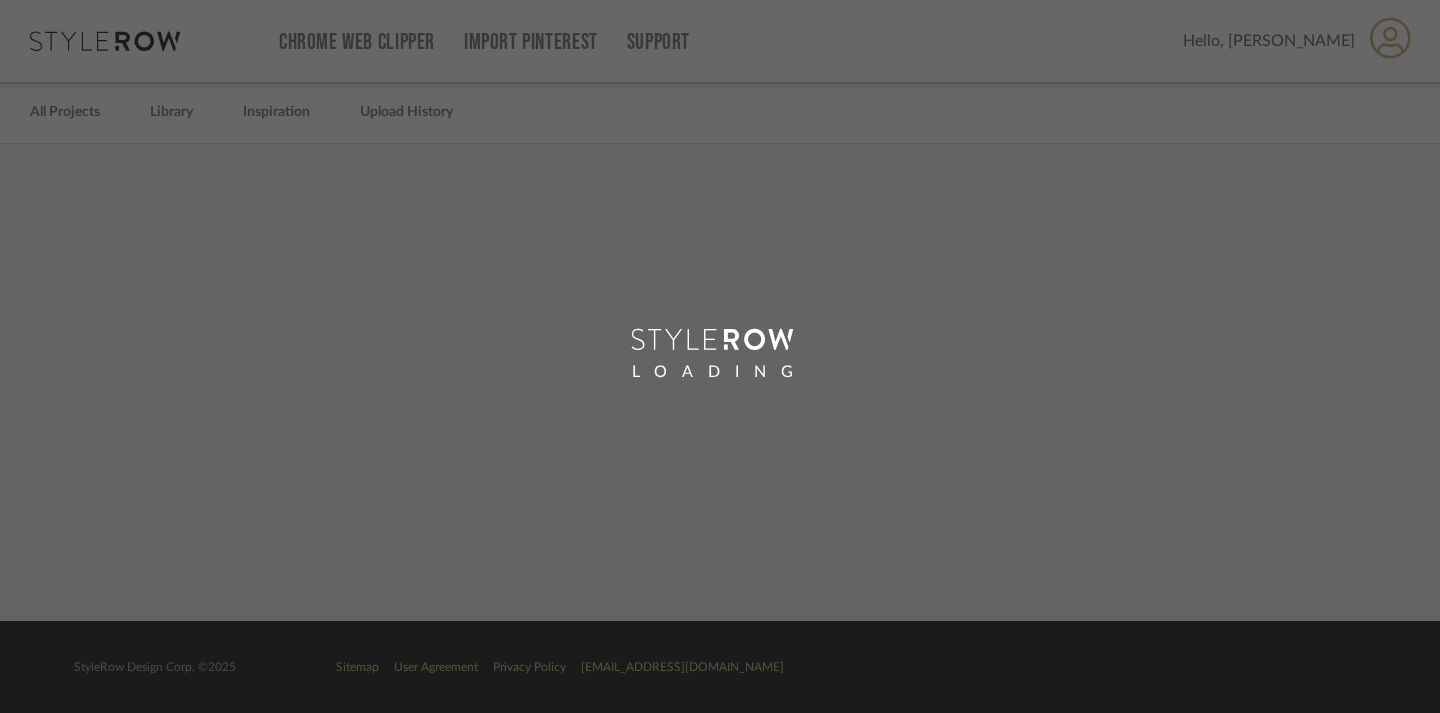 scroll, scrollTop: 0, scrollLeft: 0, axis: both 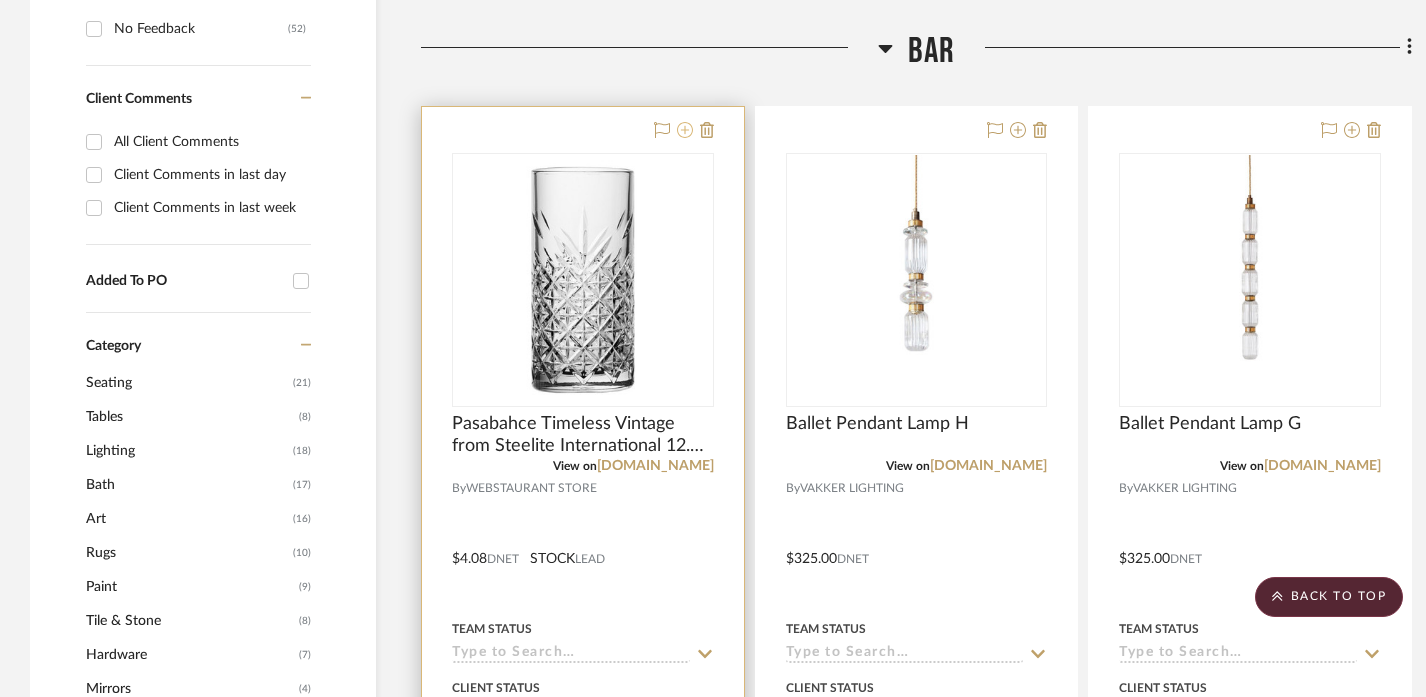 click 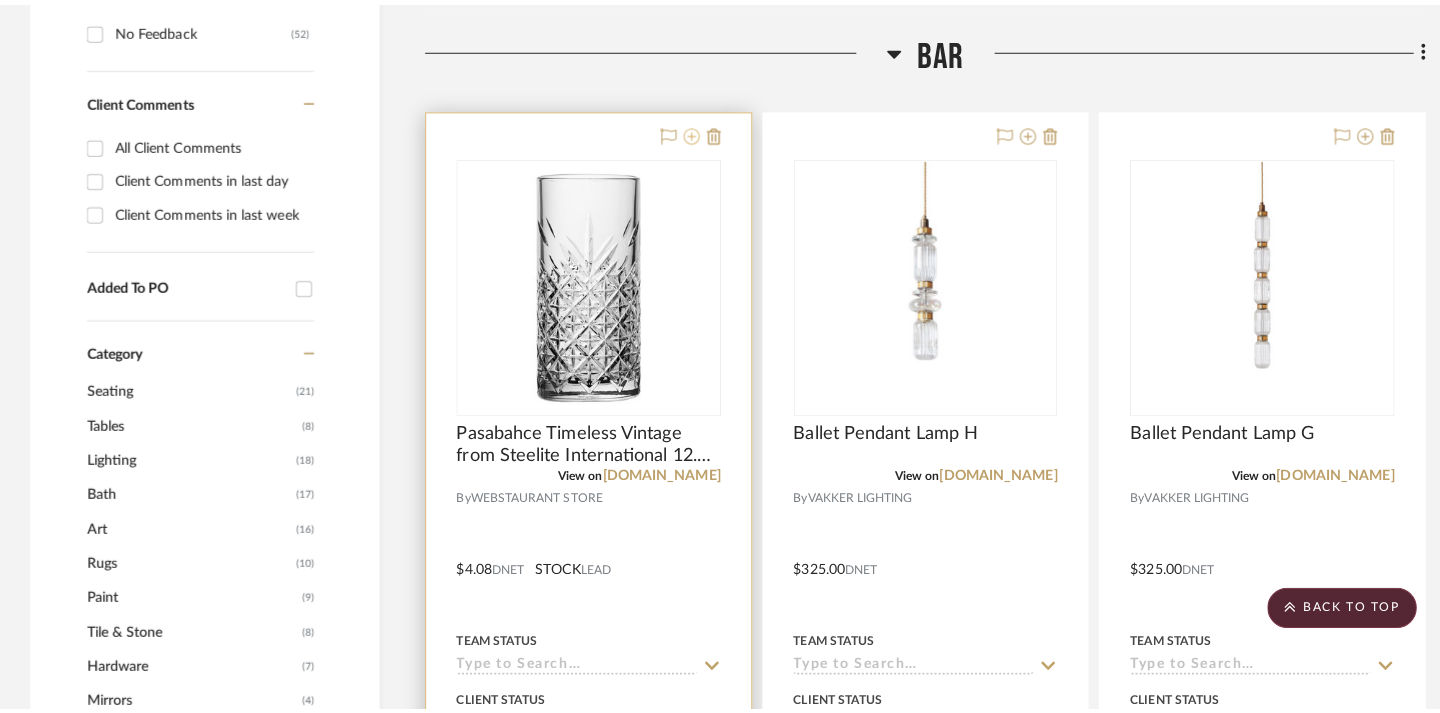 scroll, scrollTop: 0, scrollLeft: 0, axis: both 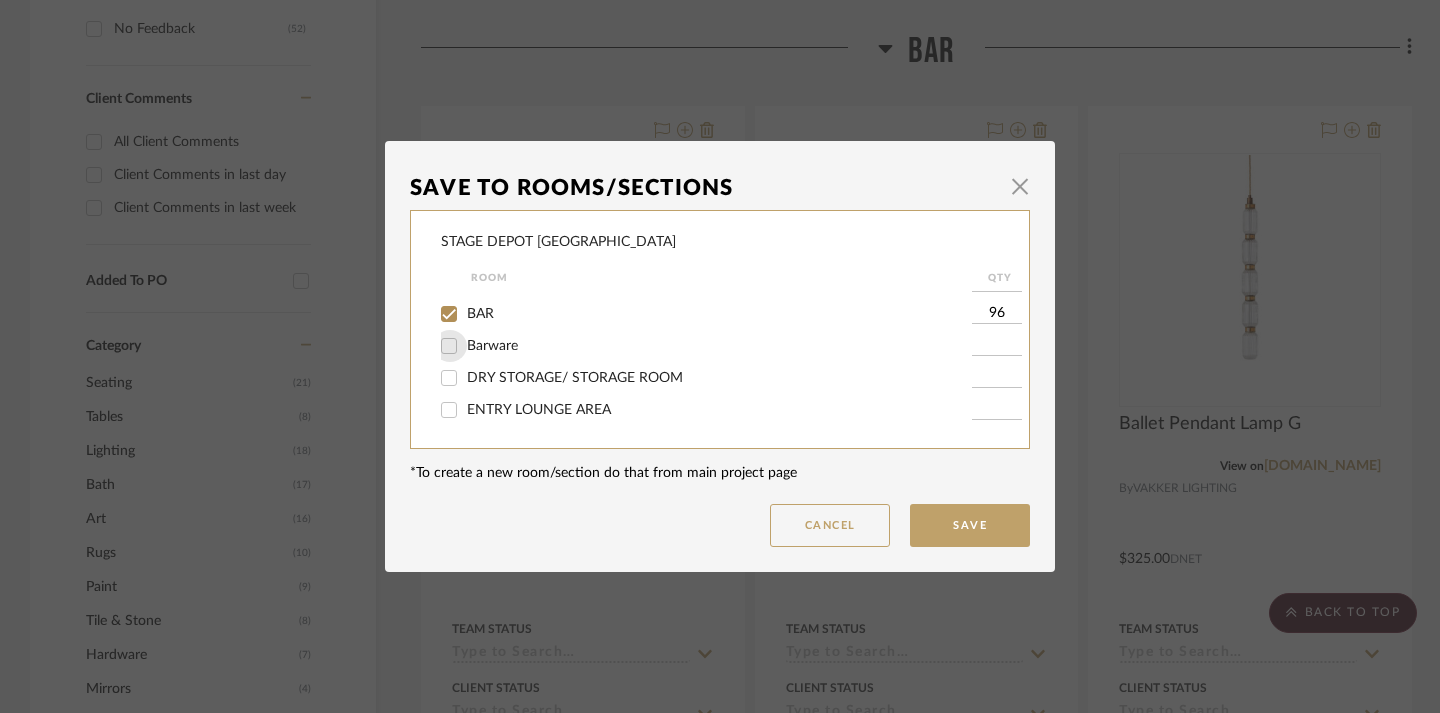 click on "Barware" at bounding box center (449, 346) 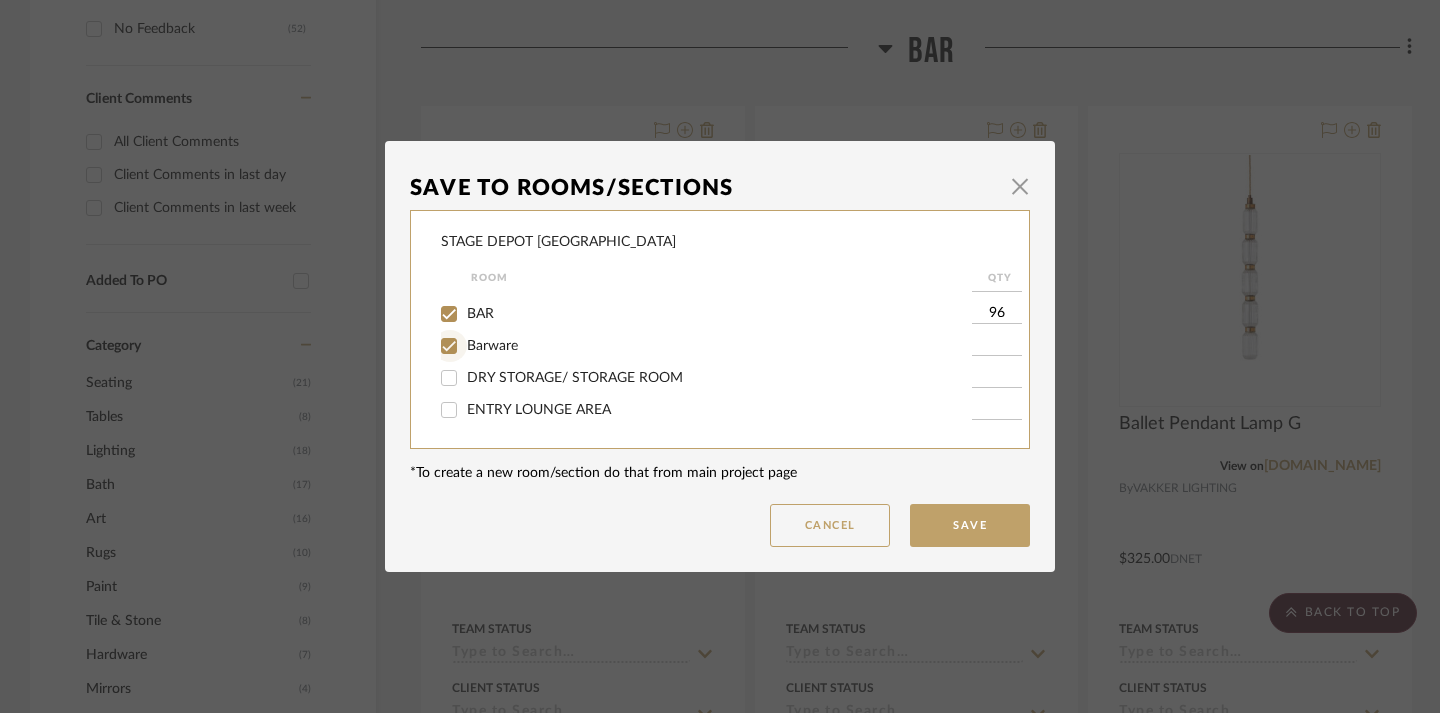 checkbox on "true" 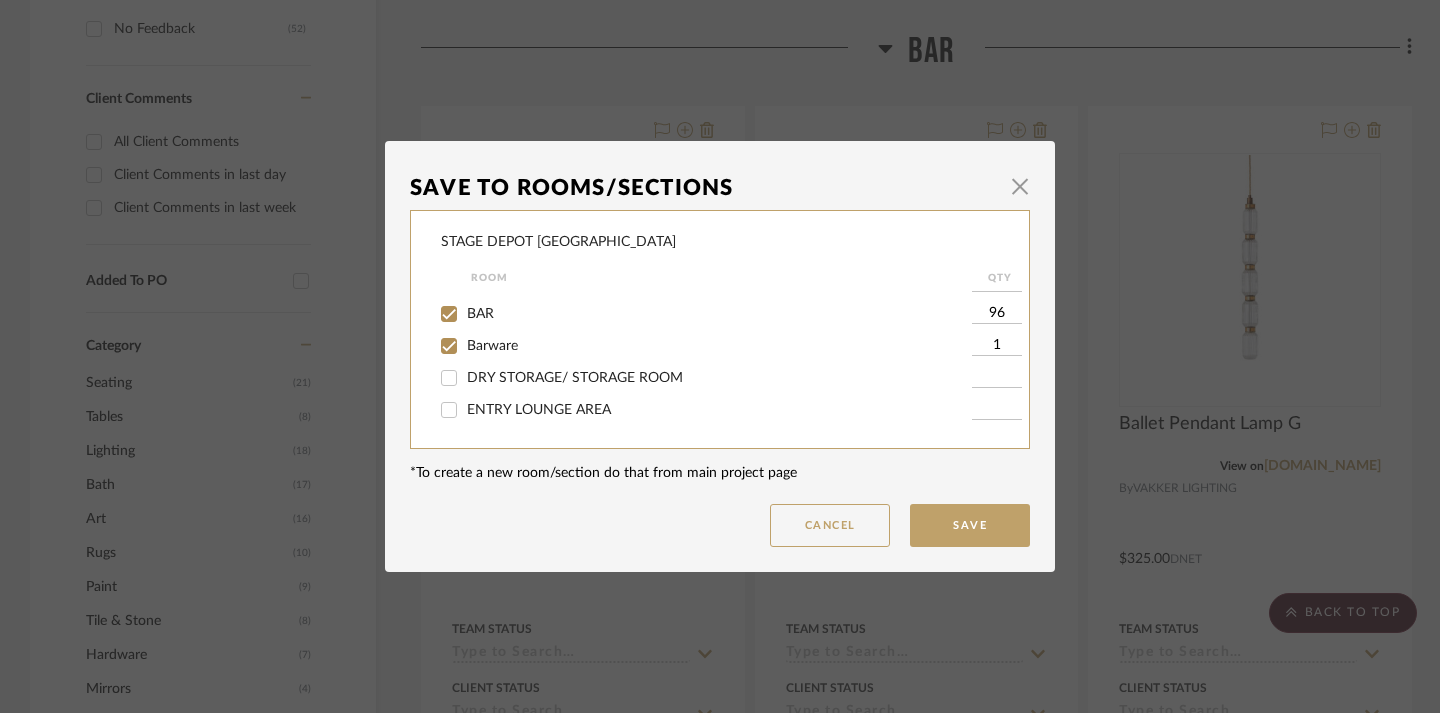 click on "1" at bounding box center (997, 346) 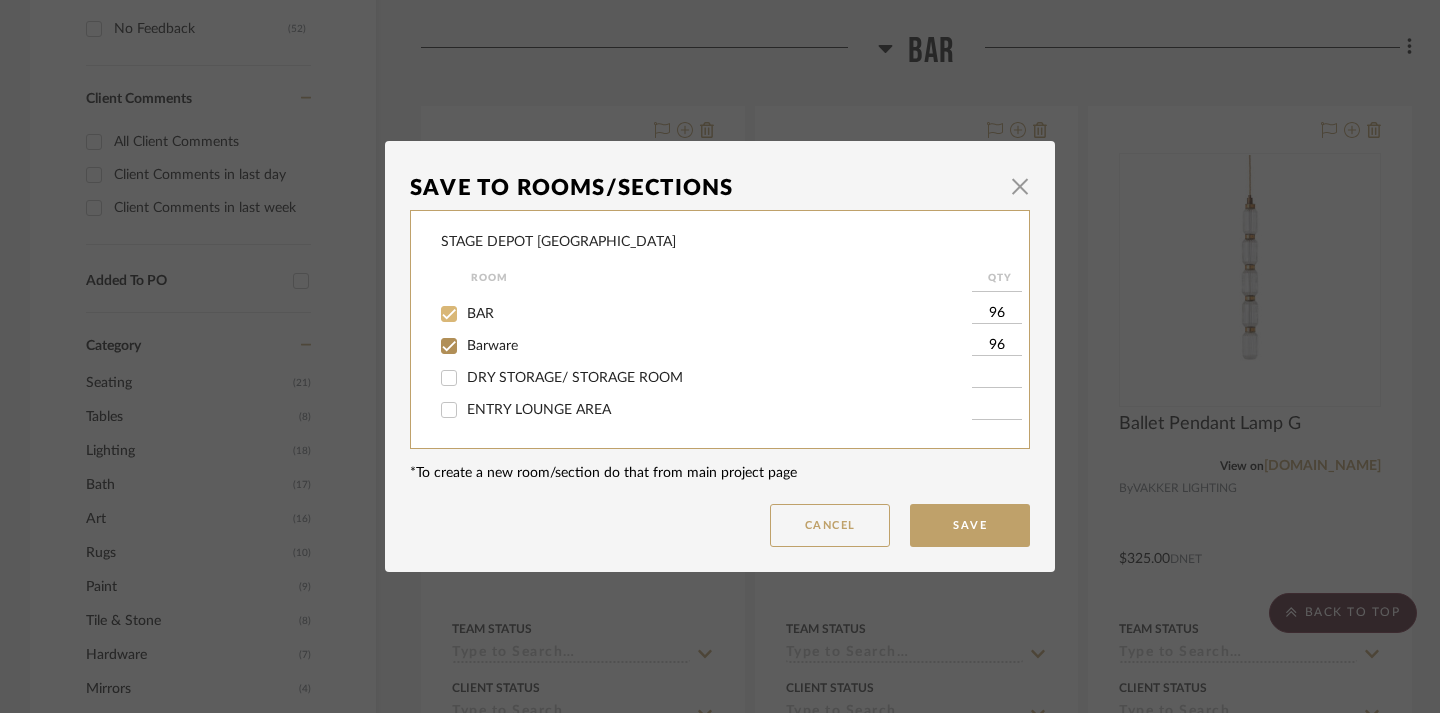 type on "96" 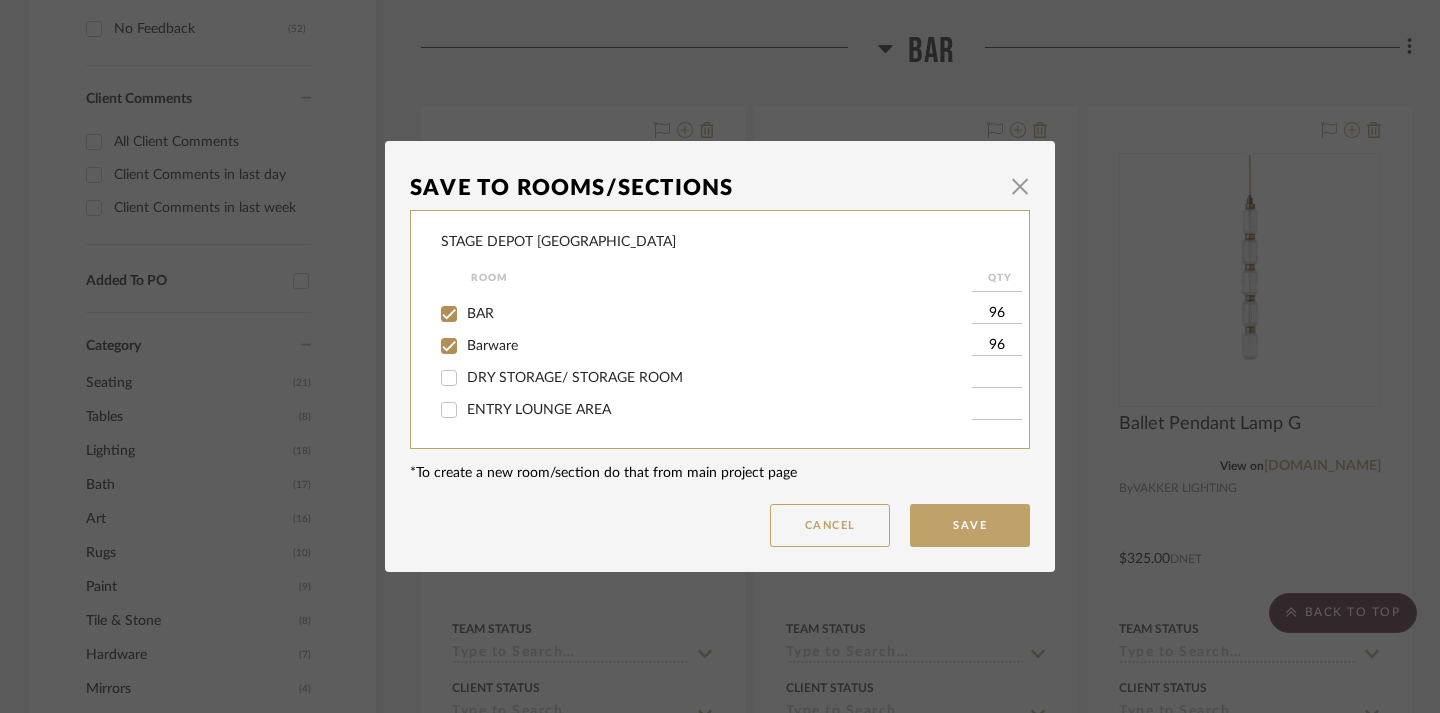 click on "BAR" at bounding box center (449, 314) 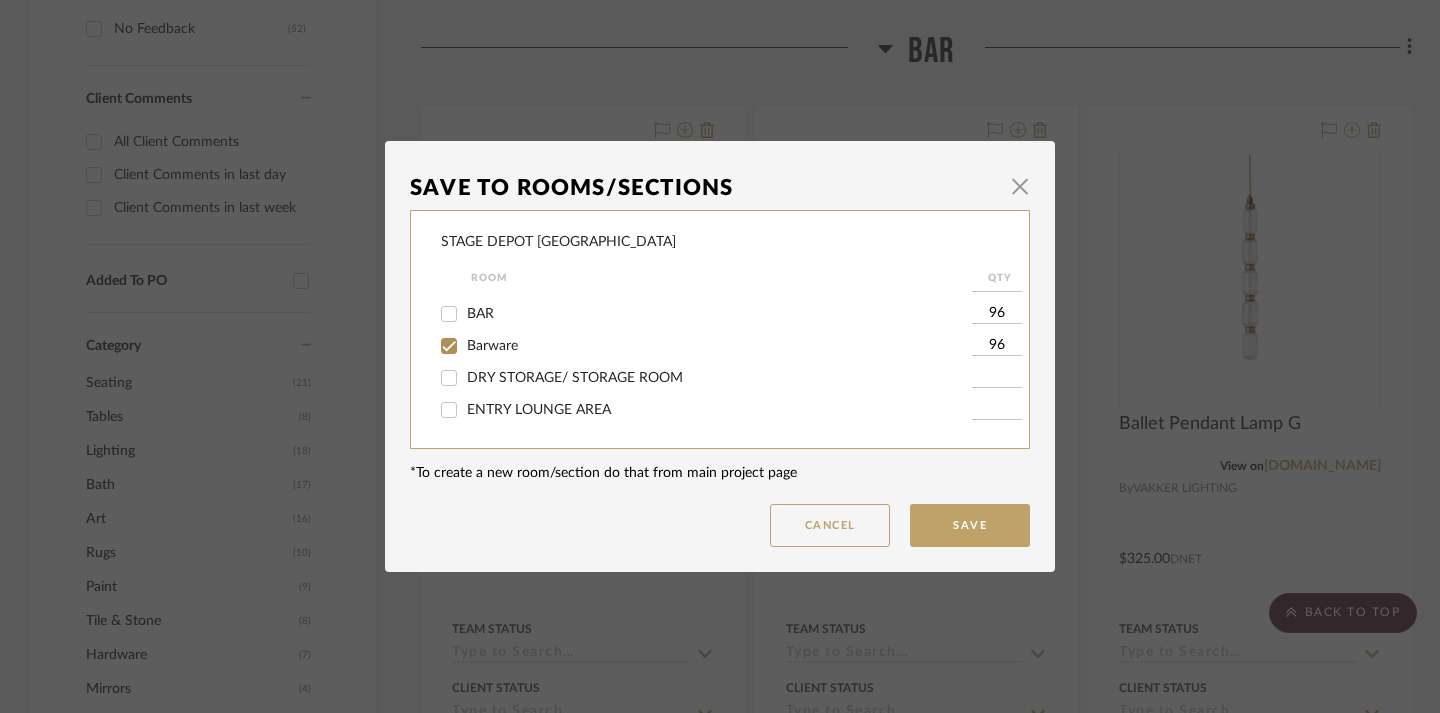 checkbox on "false" 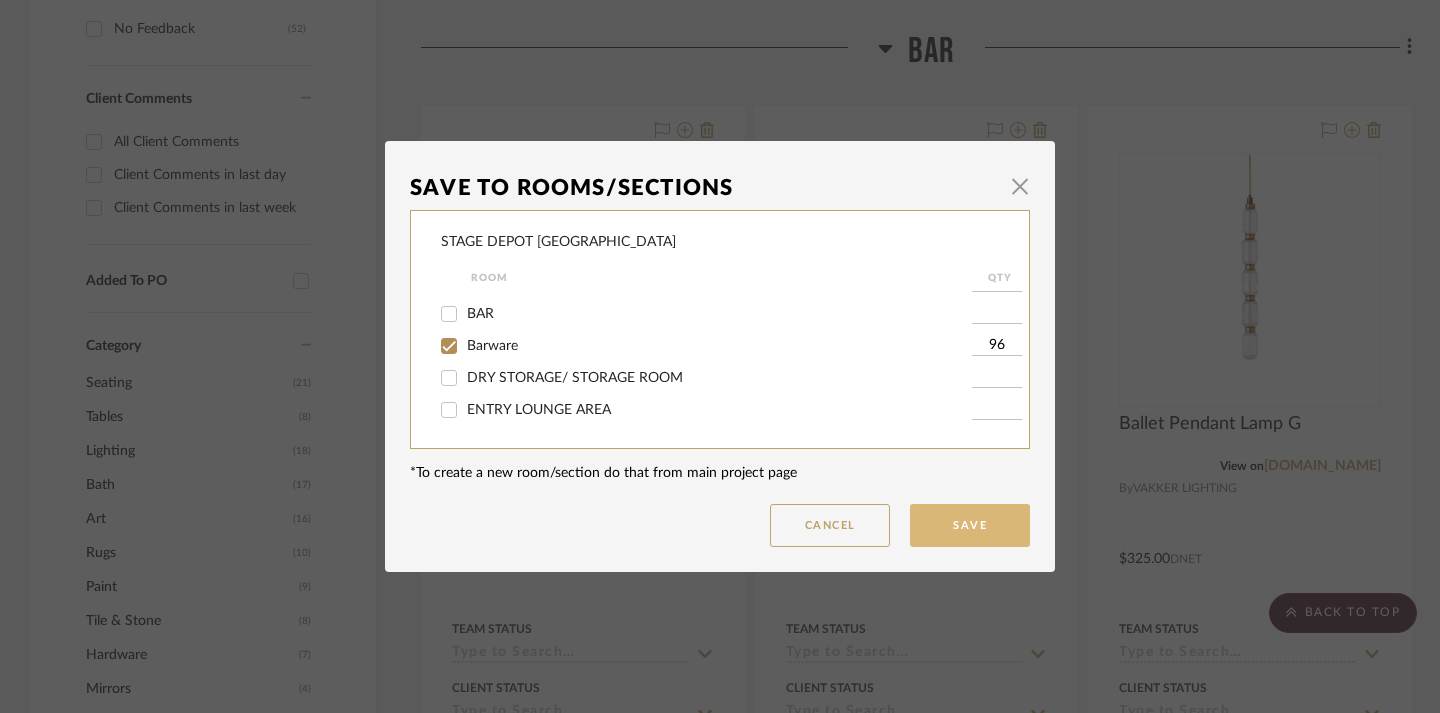 click on "Save" at bounding box center [970, 525] 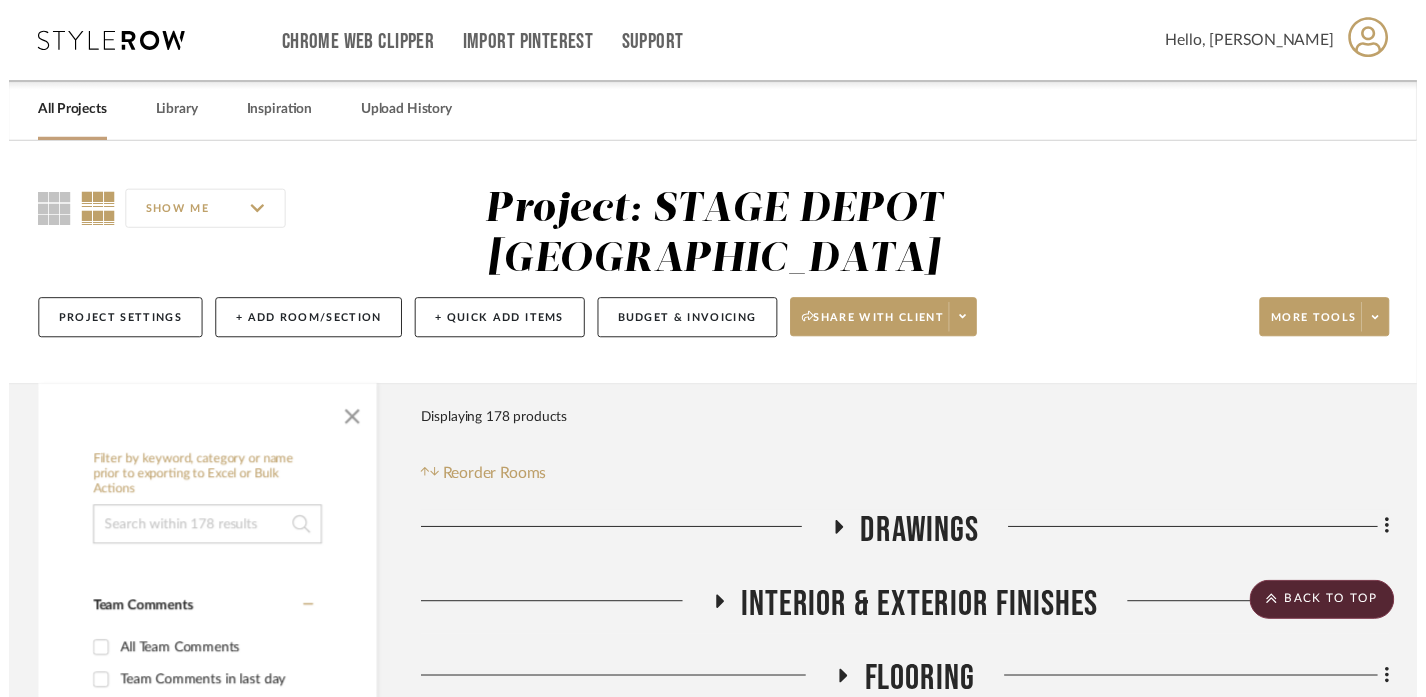 scroll, scrollTop: 948, scrollLeft: 0, axis: vertical 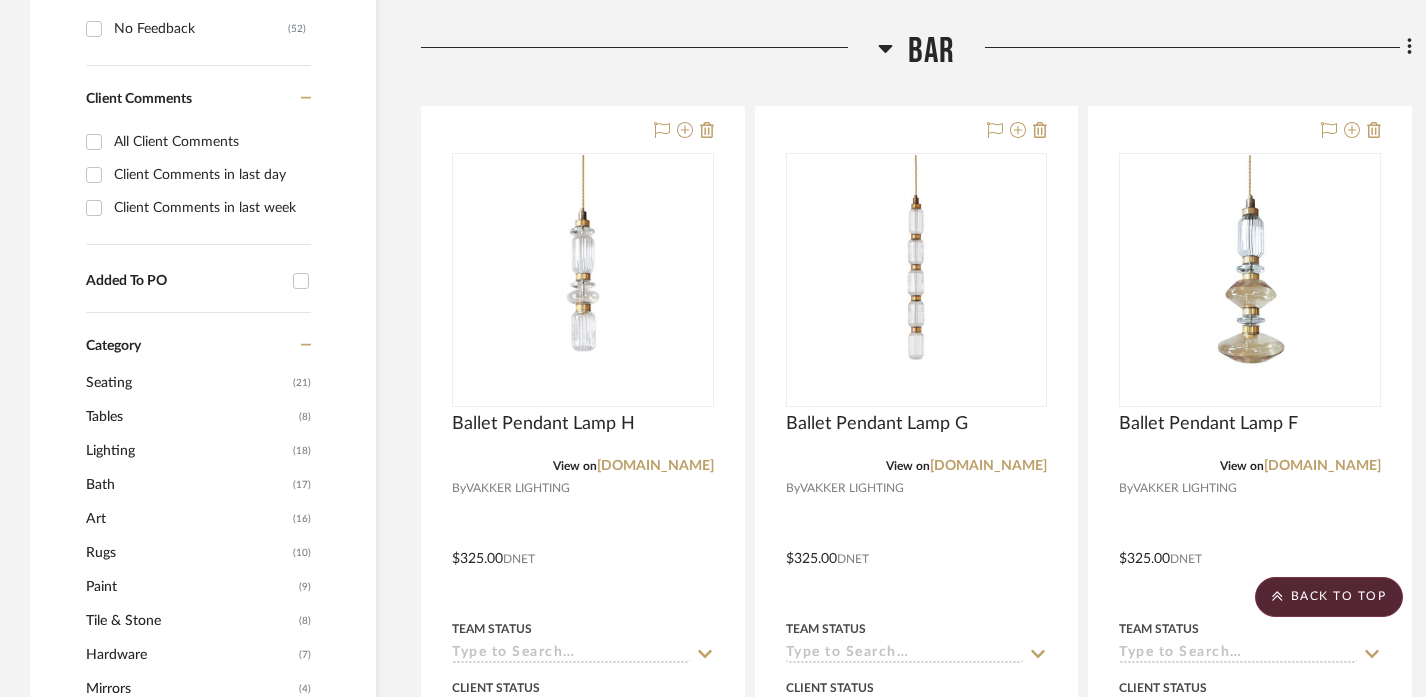 click on "BAR" 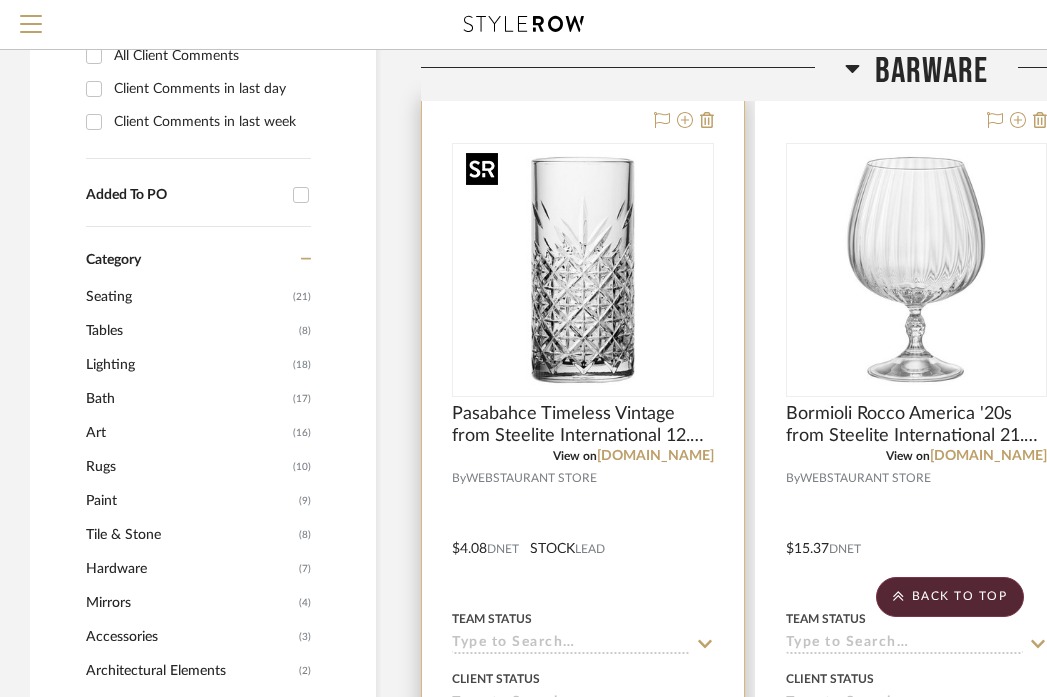 scroll, scrollTop: 938, scrollLeft: 0, axis: vertical 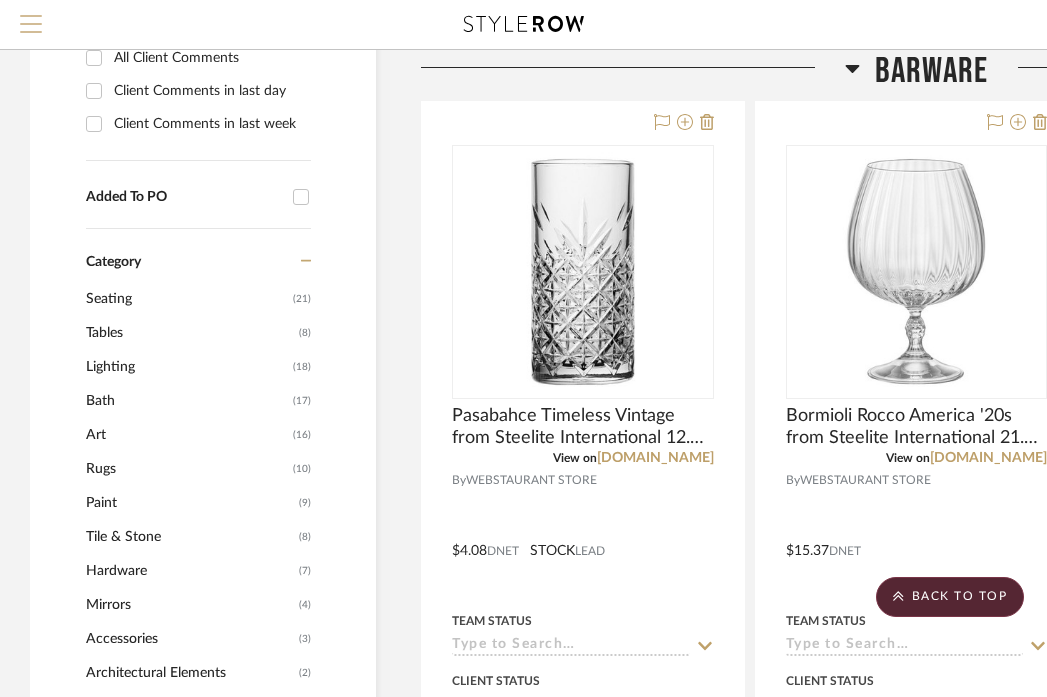 click at bounding box center (31, 24) 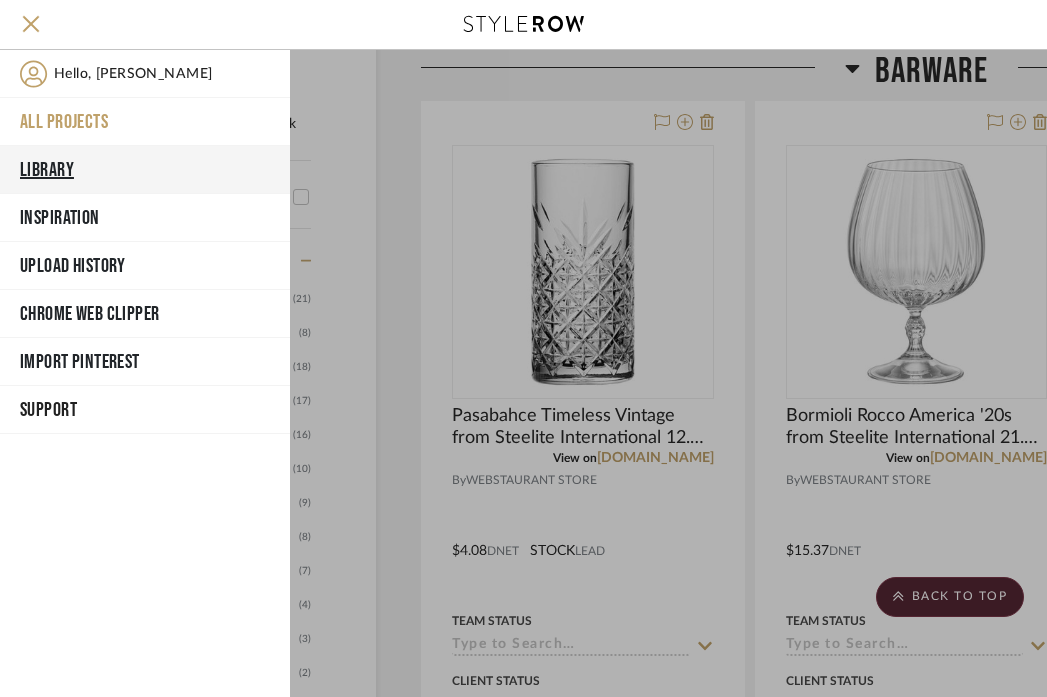 click on "Library" at bounding box center (145, 170) 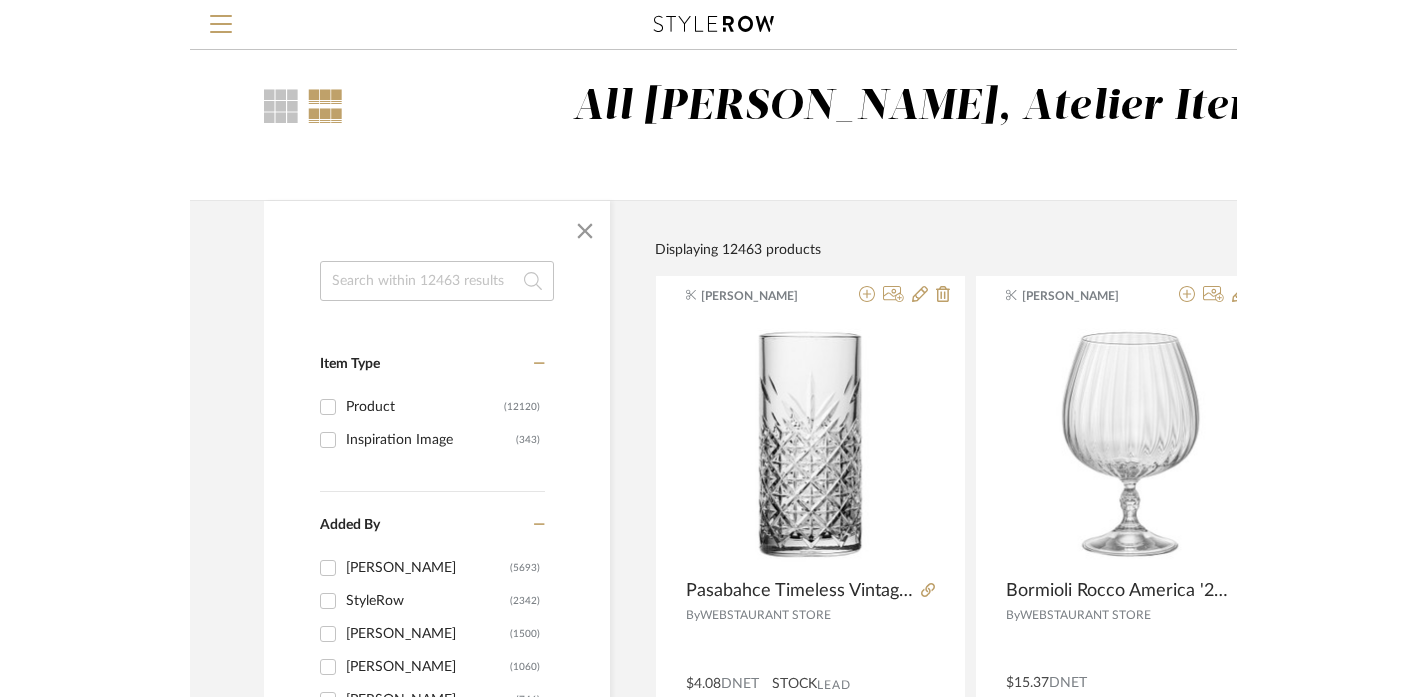 scroll, scrollTop: 0, scrollLeft: 0, axis: both 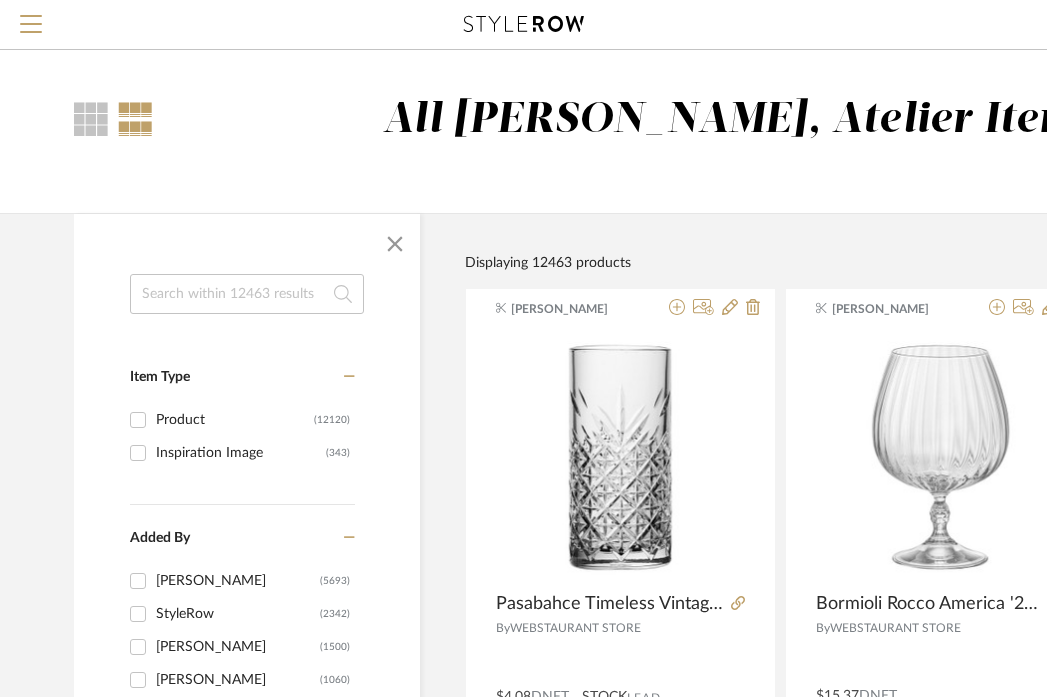 click 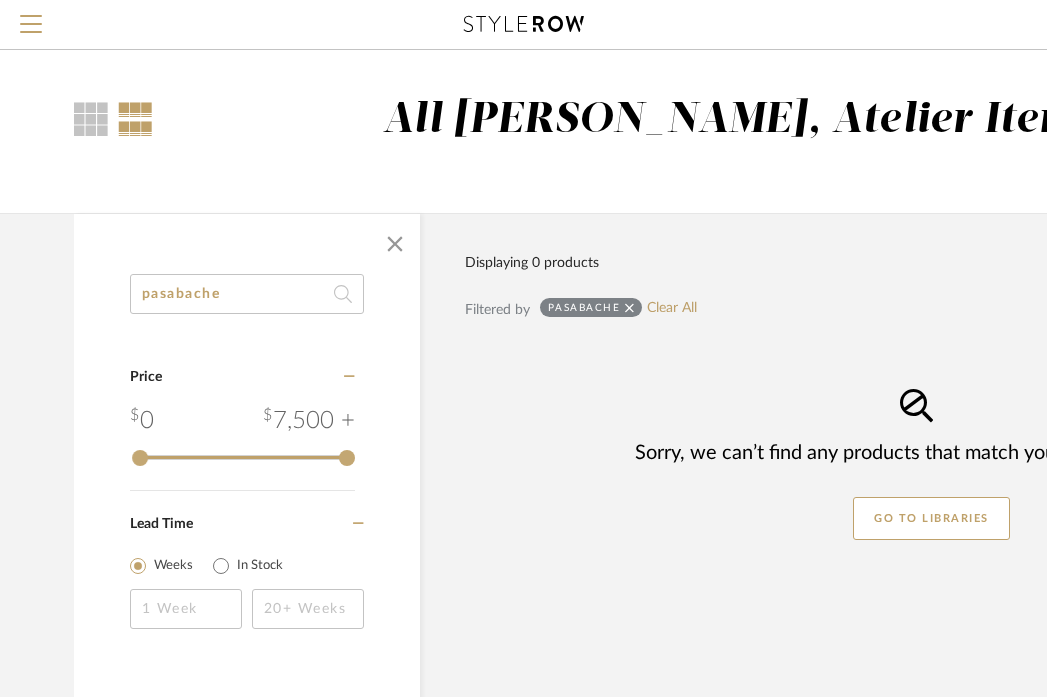 type on "pasabache" 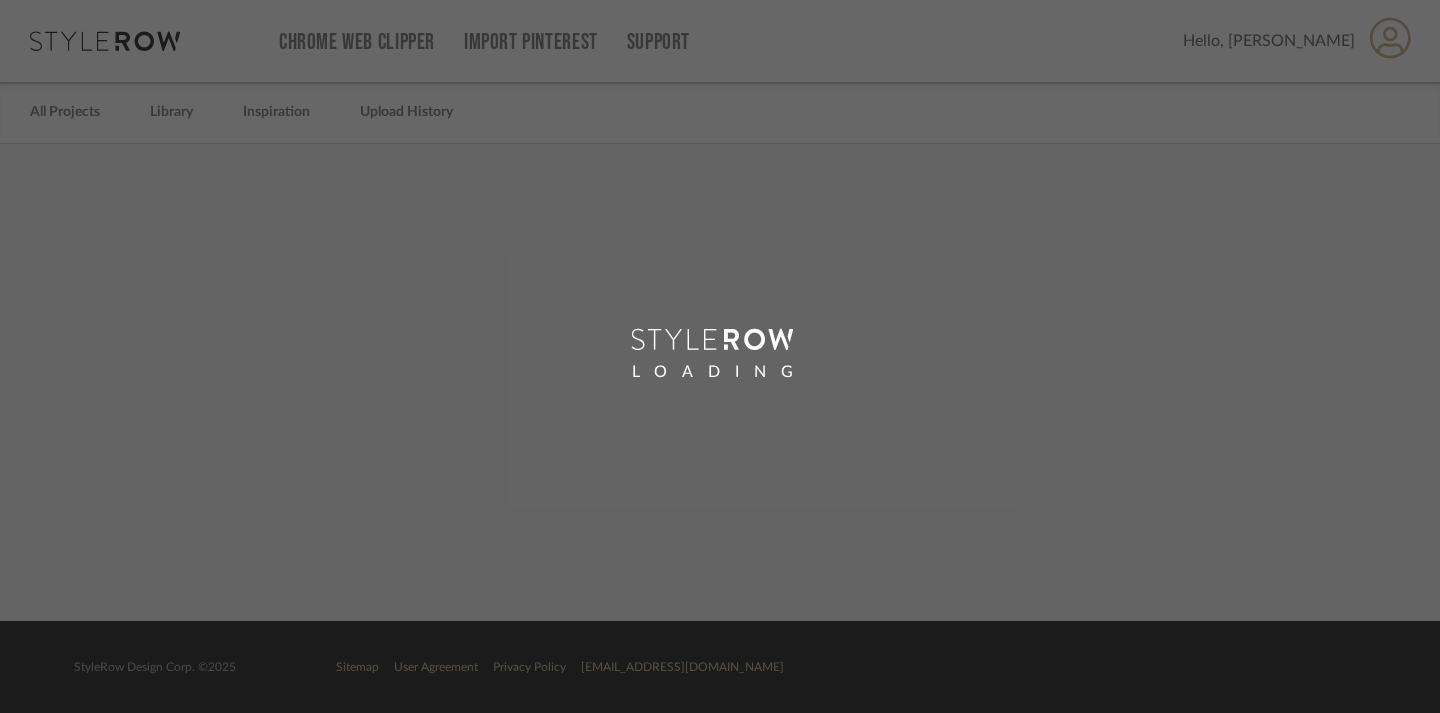 scroll, scrollTop: 0, scrollLeft: 0, axis: both 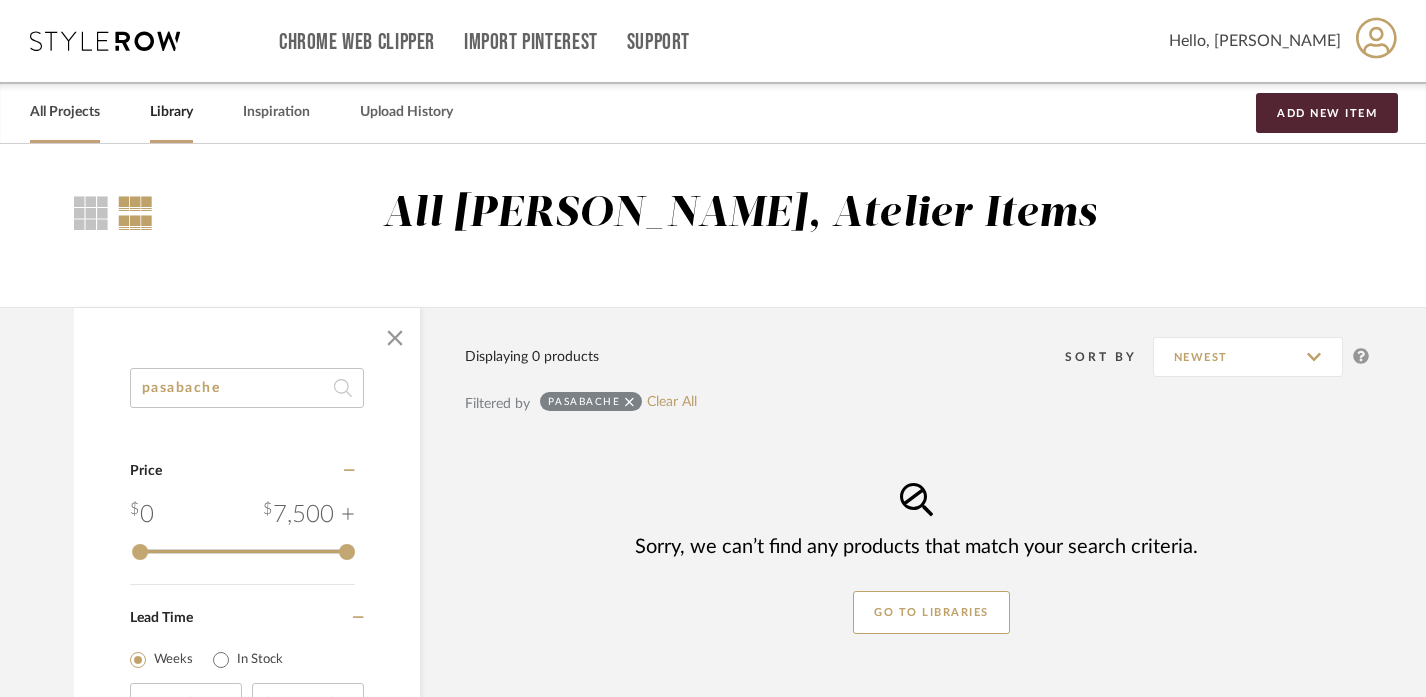 click on "All Projects" at bounding box center (65, 112) 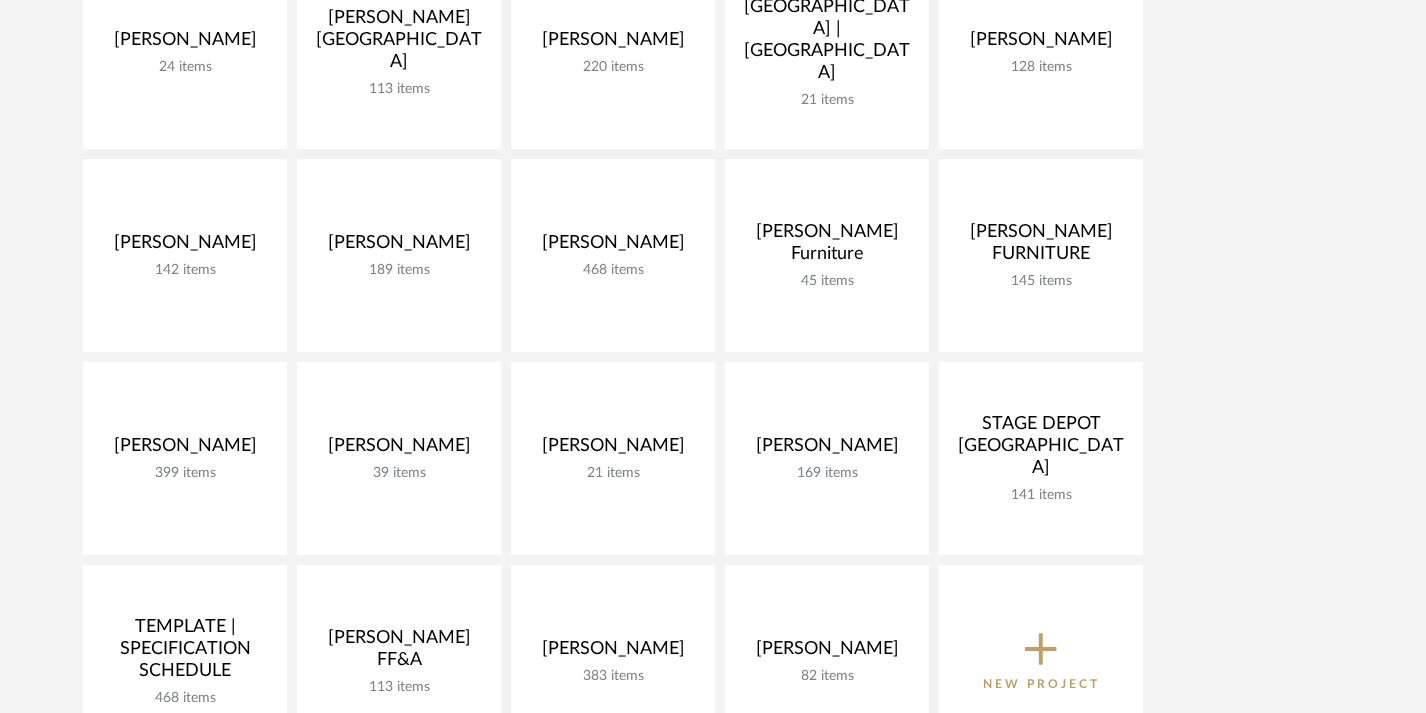 scroll, scrollTop: 749, scrollLeft: 0, axis: vertical 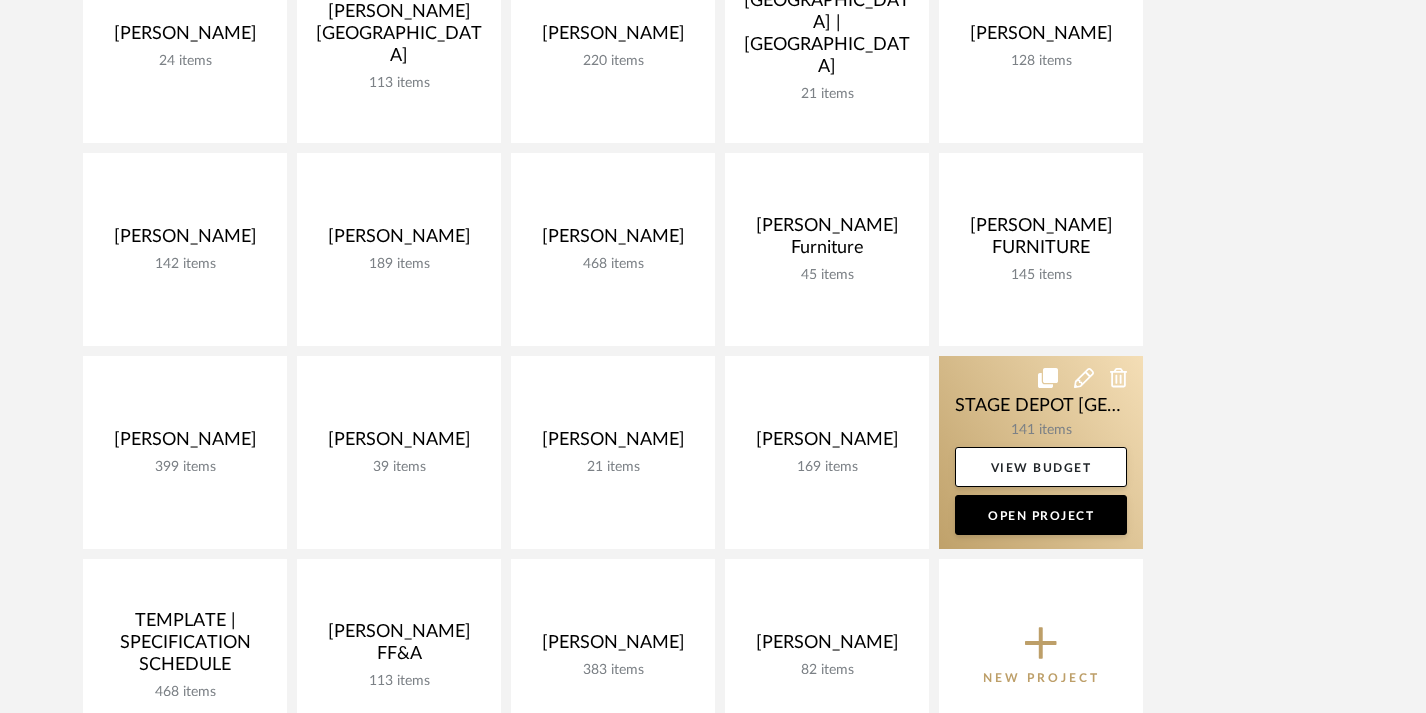 click 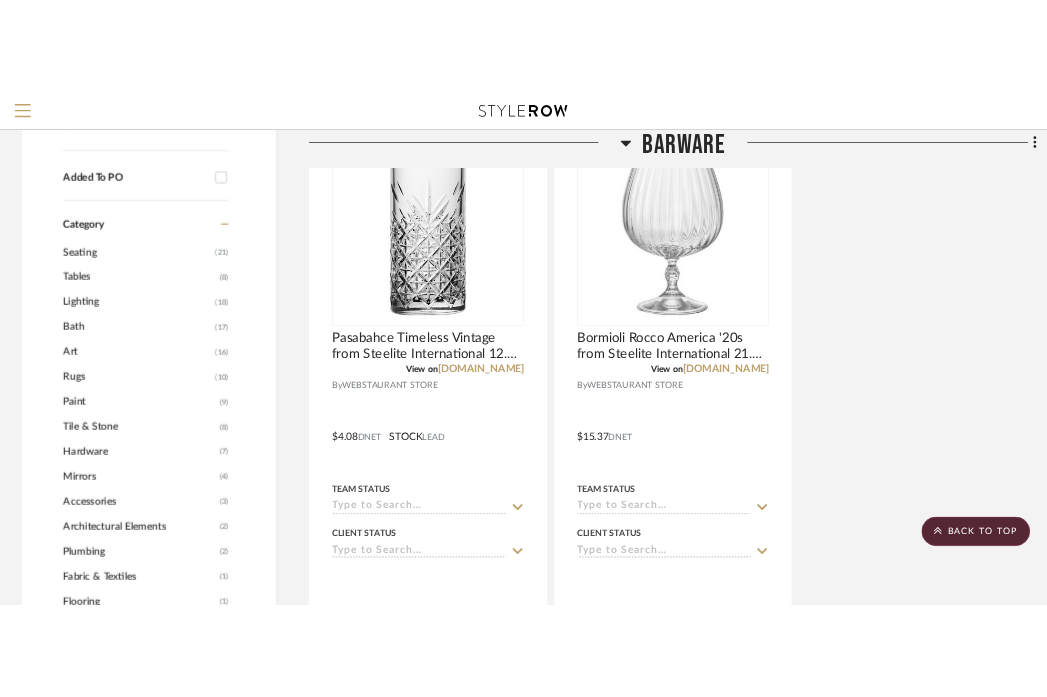 scroll, scrollTop: 1070, scrollLeft: 0, axis: vertical 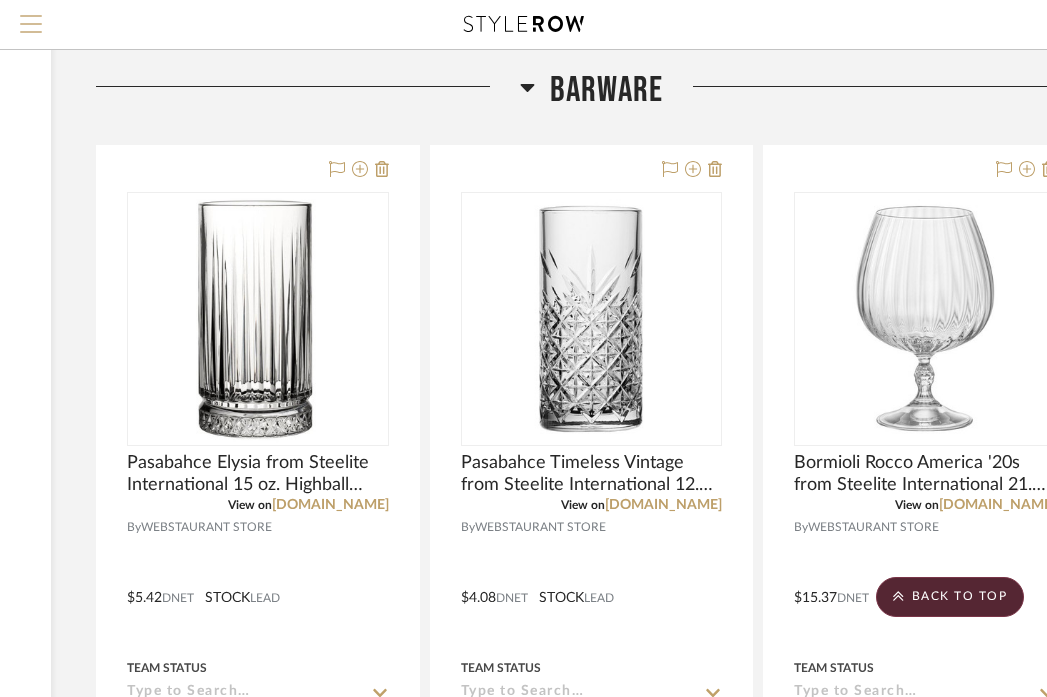 click at bounding box center [31, 24] 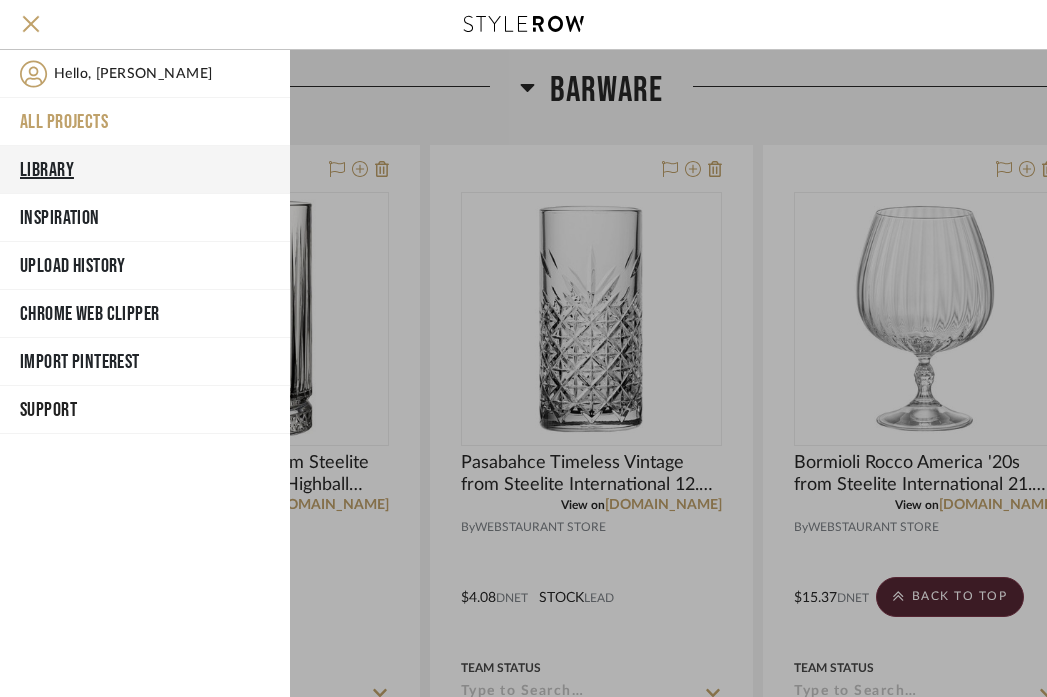 click on "Library" at bounding box center (145, 170) 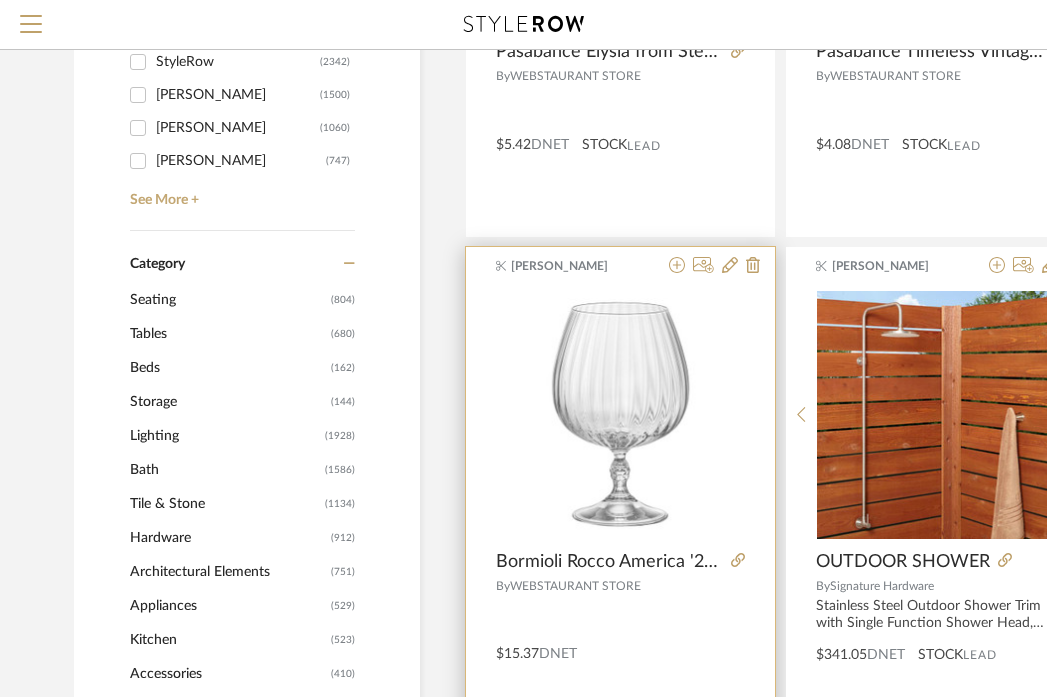 scroll, scrollTop: 0, scrollLeft: 0, axis: both 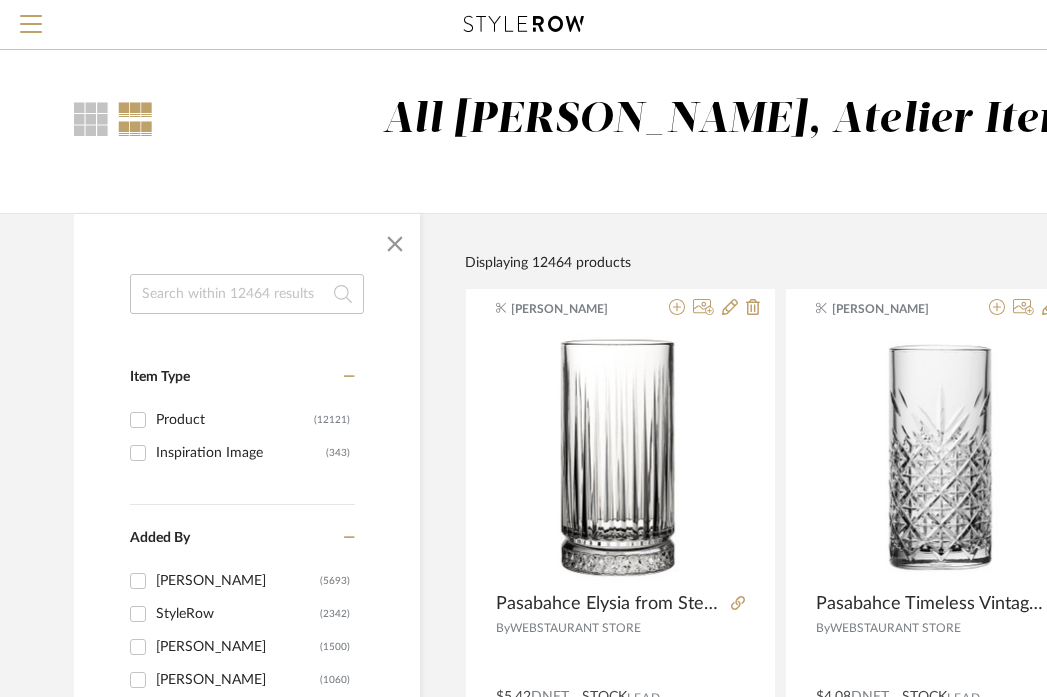 click 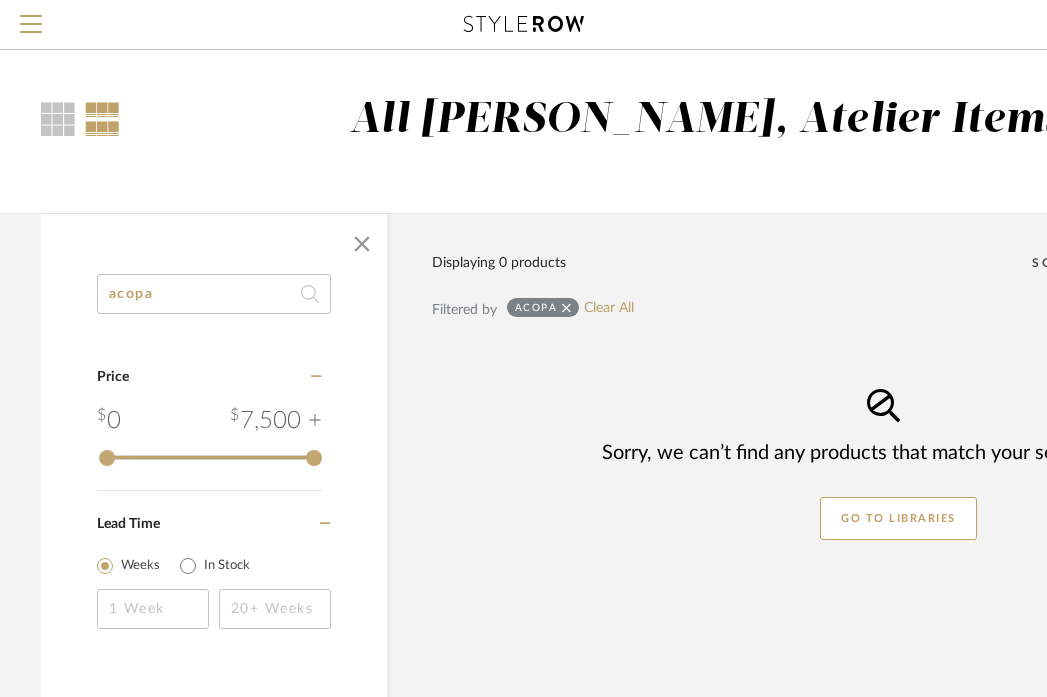 scroll, scrollTop: 0, scrollLeft: 36, axis: horizontal 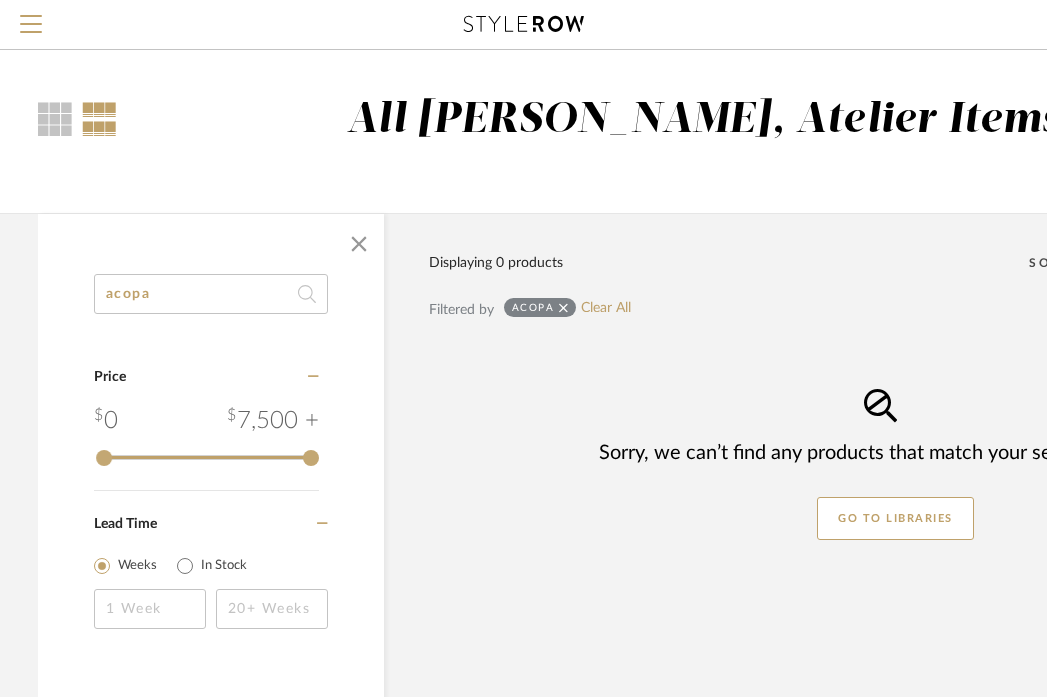 type on "acopa" 